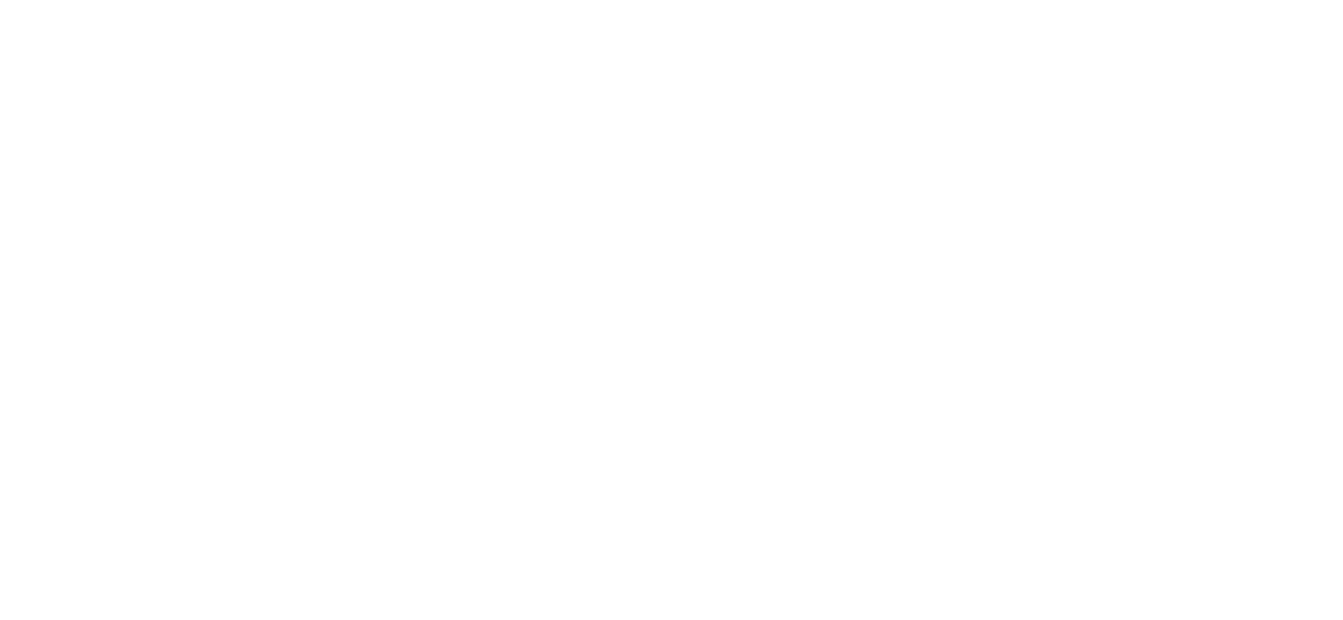scroll, scrollTop: 0, scrollLeft: 0, axis: both 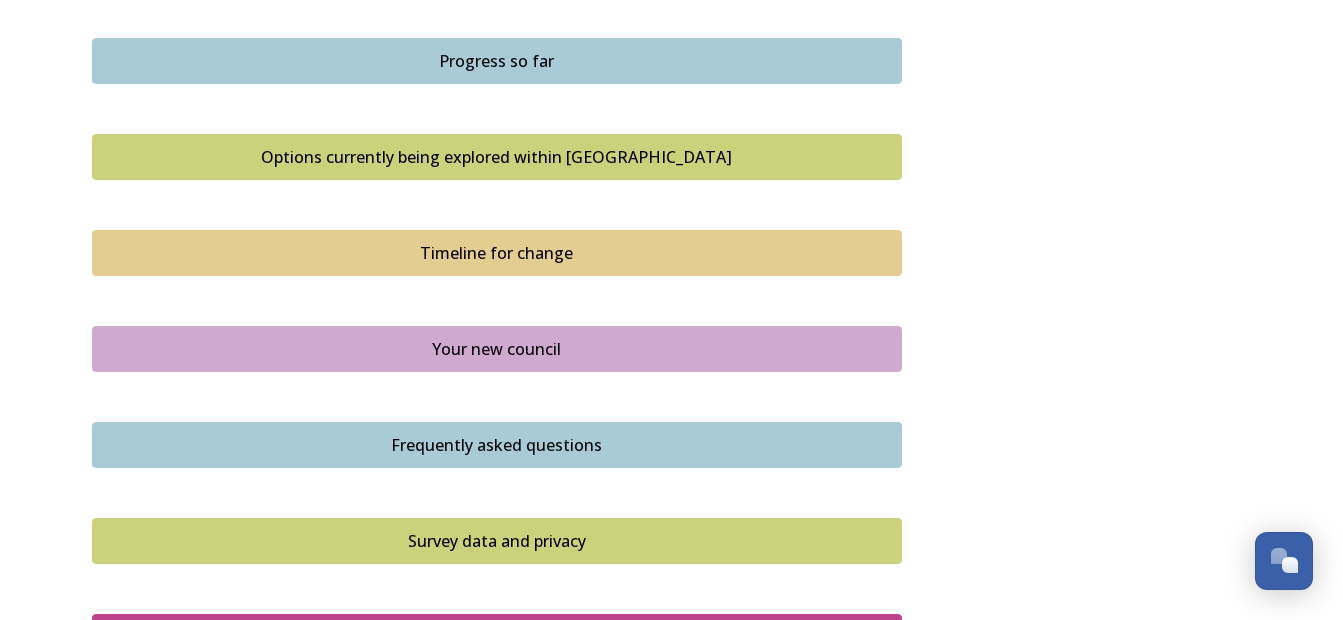 click on "Your new council" at bounding box center (497, 349) 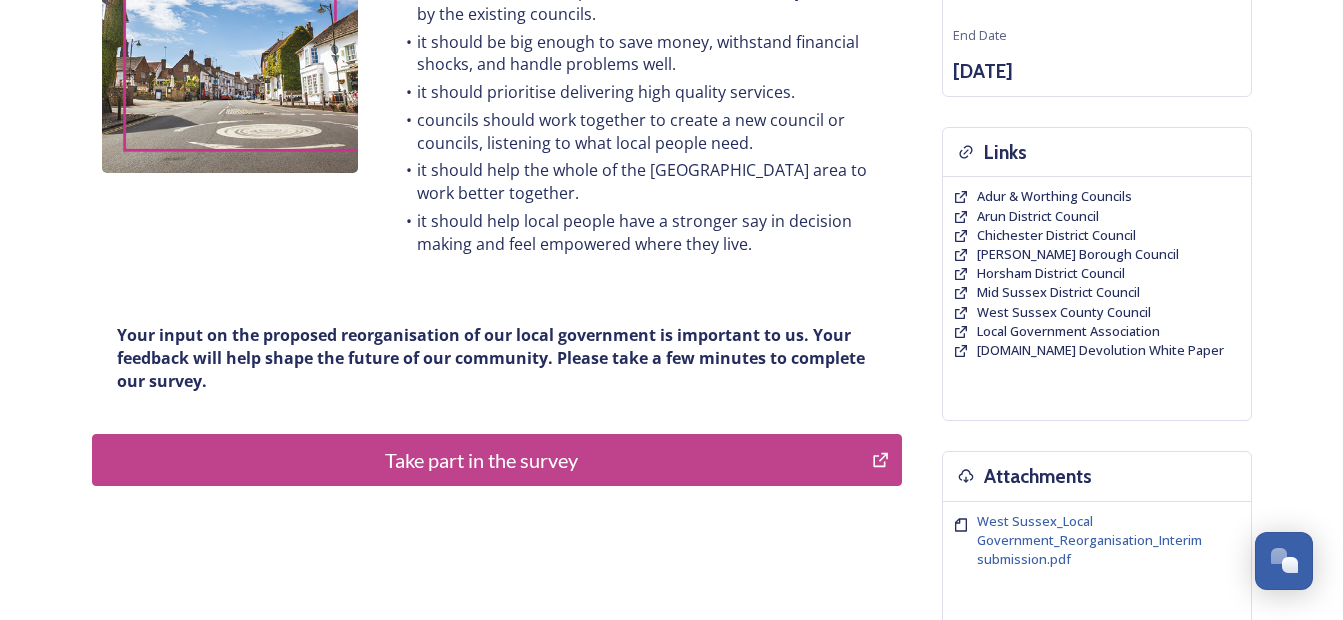 scroll, scrollTop: 360, scrollLeft: 0, axis: vertical 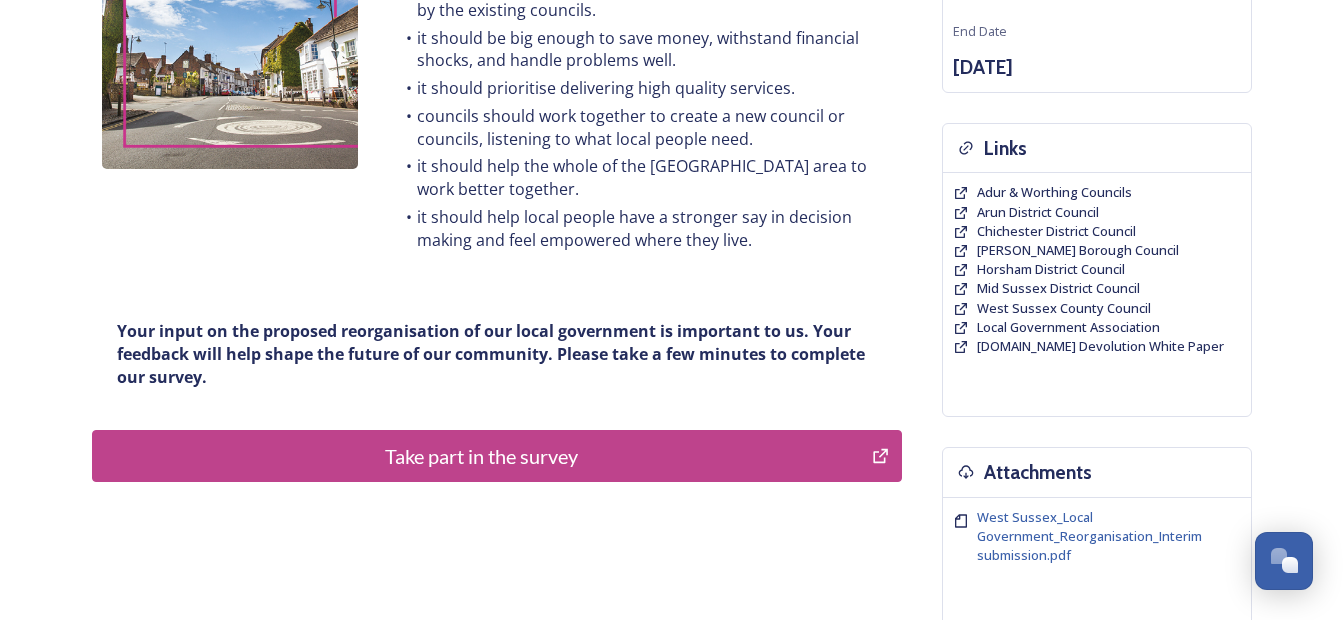 click on "Take part in the survey" at bounding box center [482, 456] 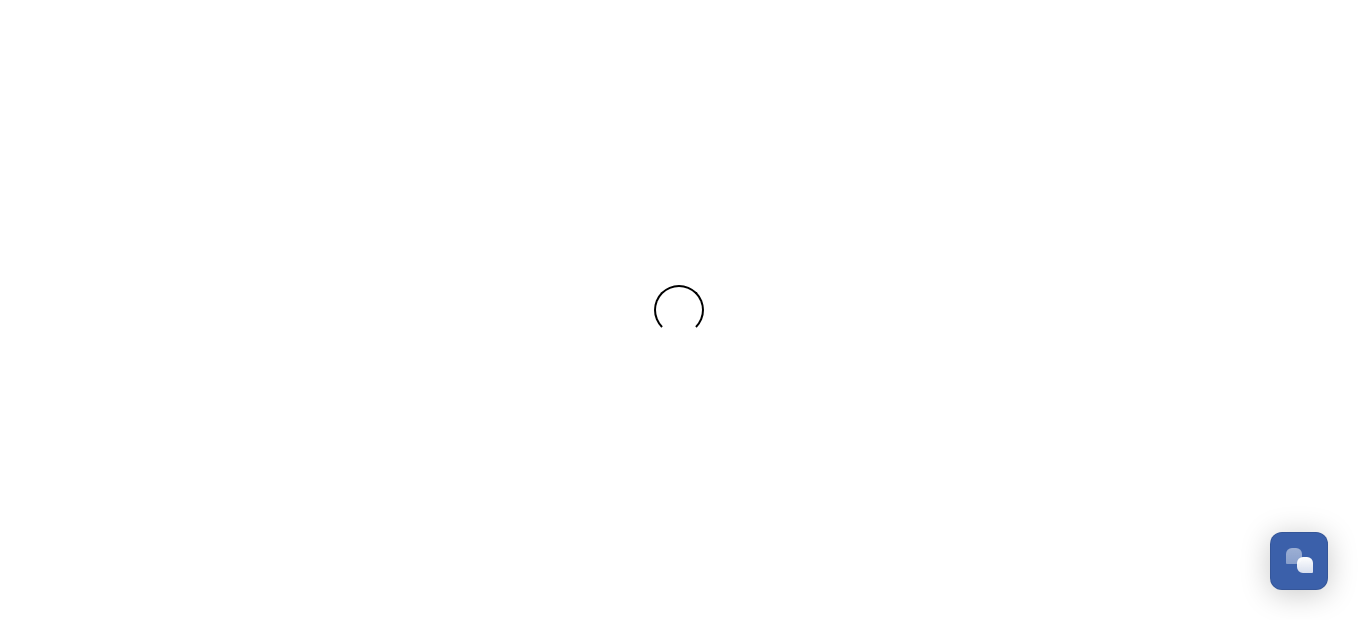 scroll, scrollTop: 0, scrollLeft: 0, axis: both 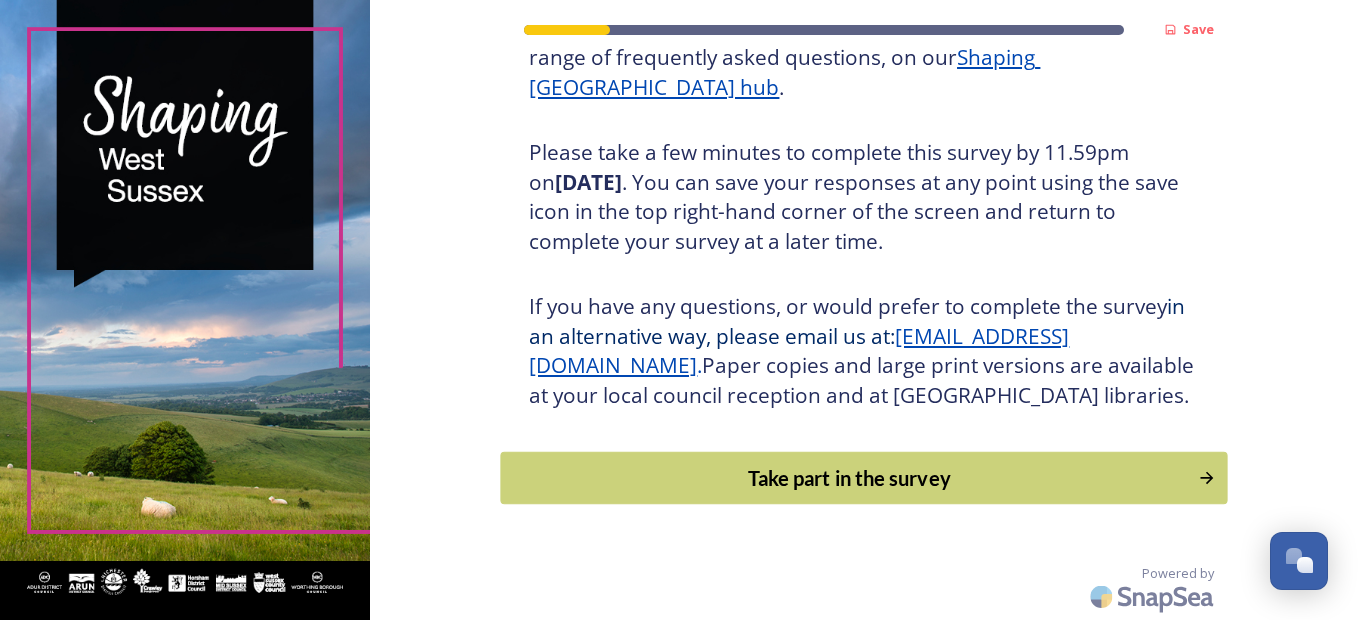 click on "Take part in the survey" at bounding box center [850, 478] 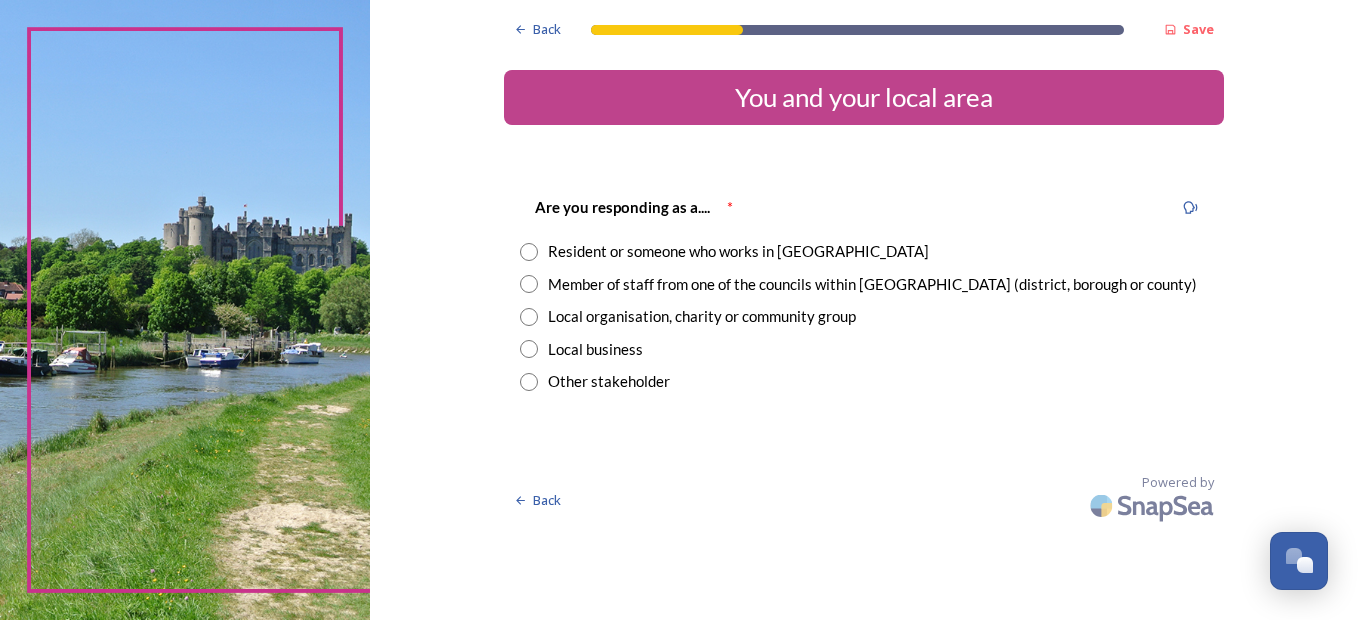 click at bounding box center (529, 252) 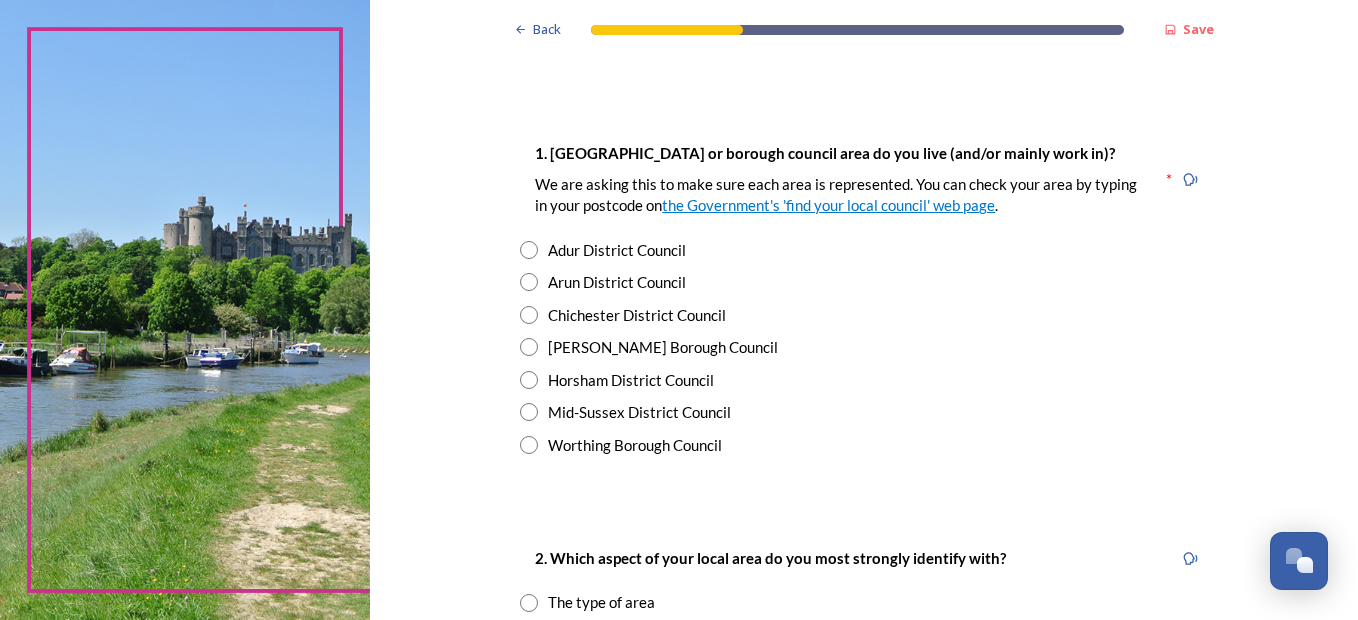 scroll, scrollTop: 360, scrollLeft: 0, axis: vertical 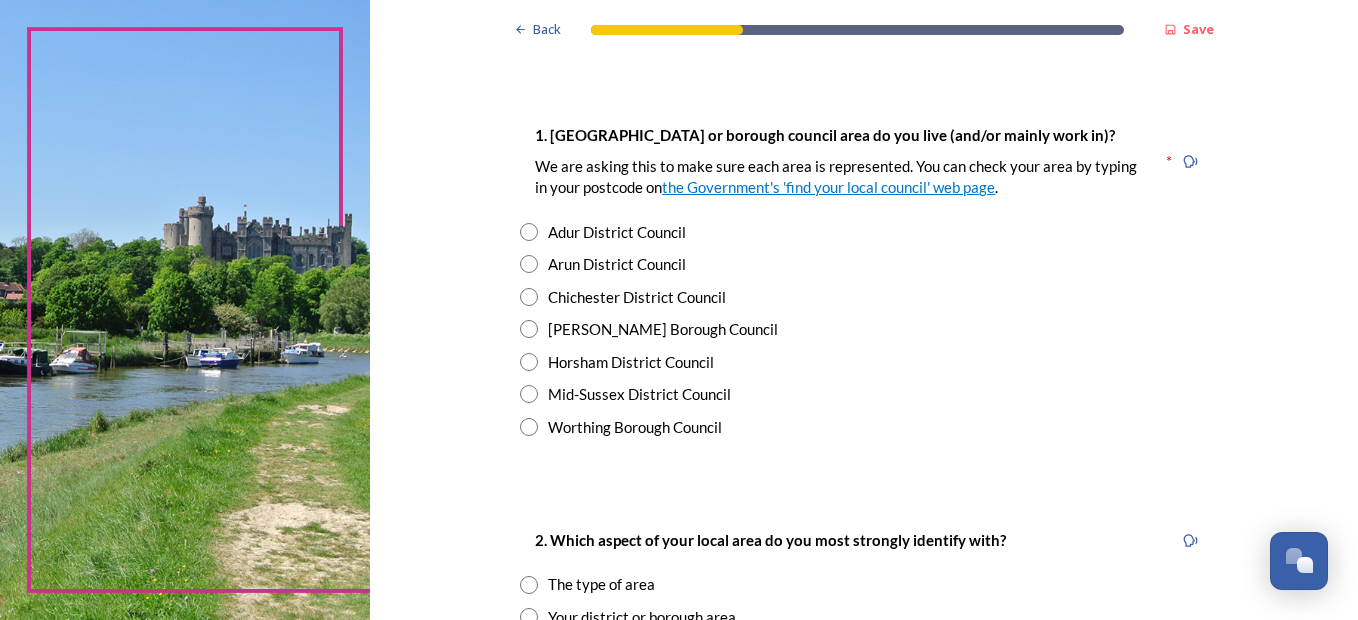 click at bounding box center (529, 427) 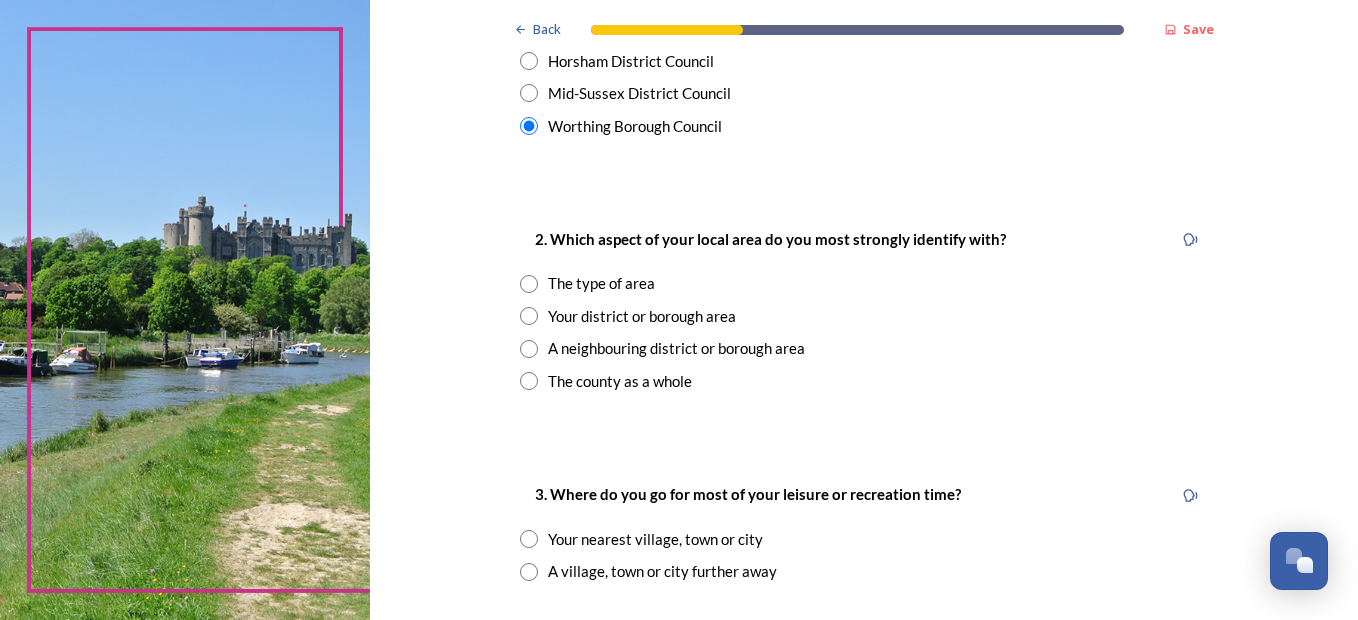 scroll, scrollTop: 680, scrollLeft: 0, axis: vertical 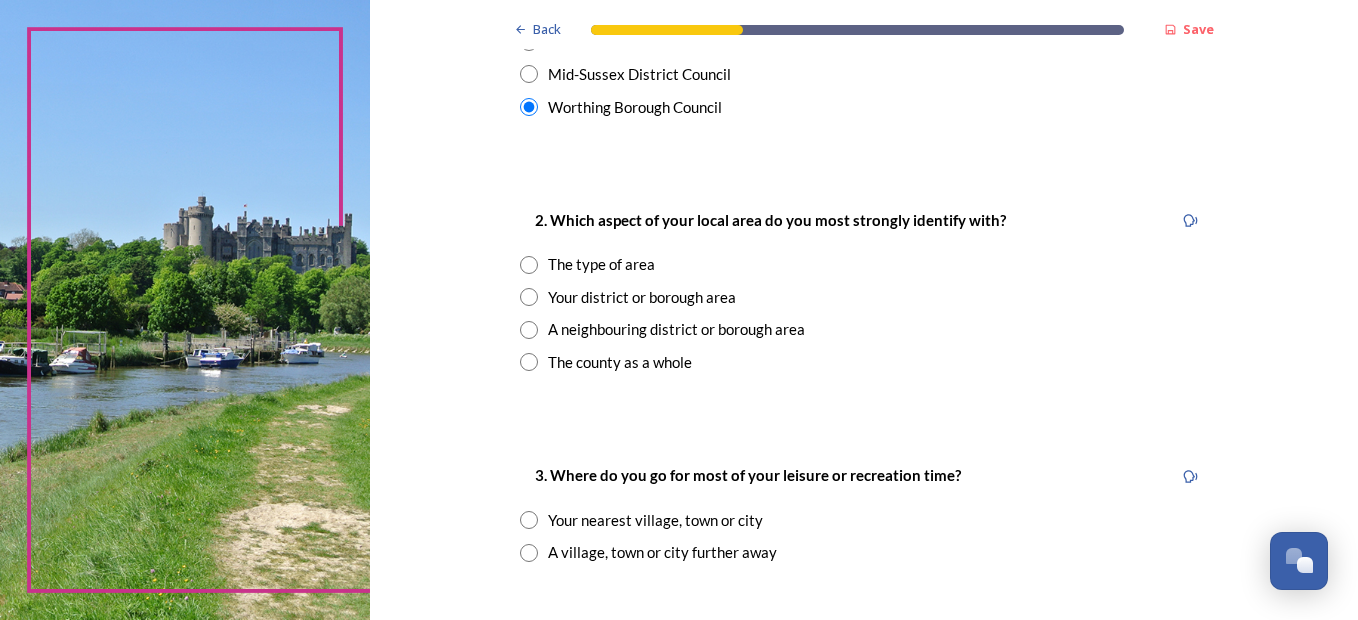 click at bounding box center (529, 297) 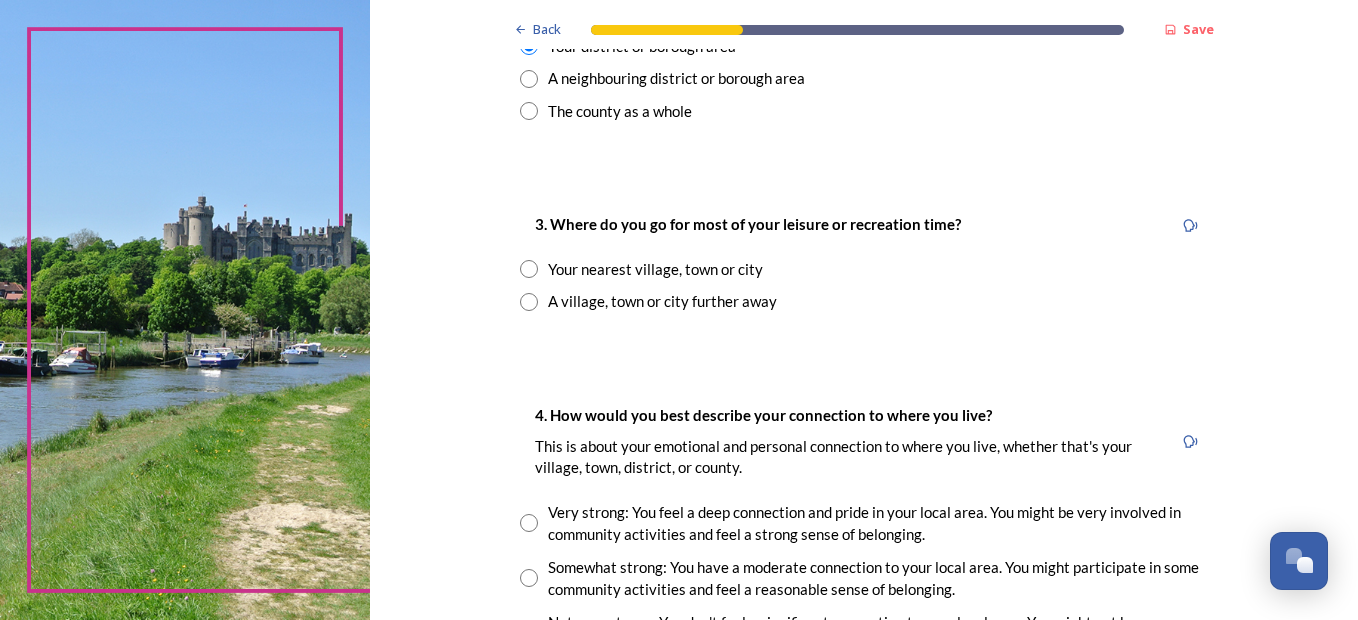 scroll, scrollTop: 960, scrollLeft: 0, axis: vertical 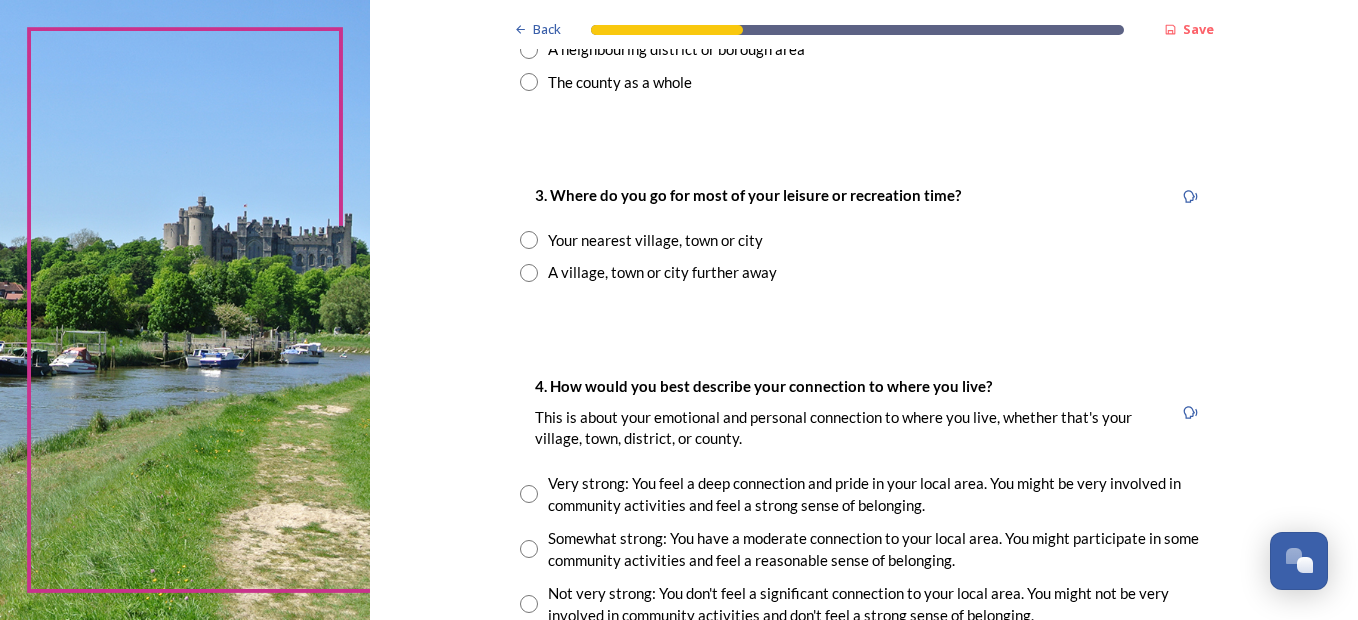 click at bounding box center [529, 240] 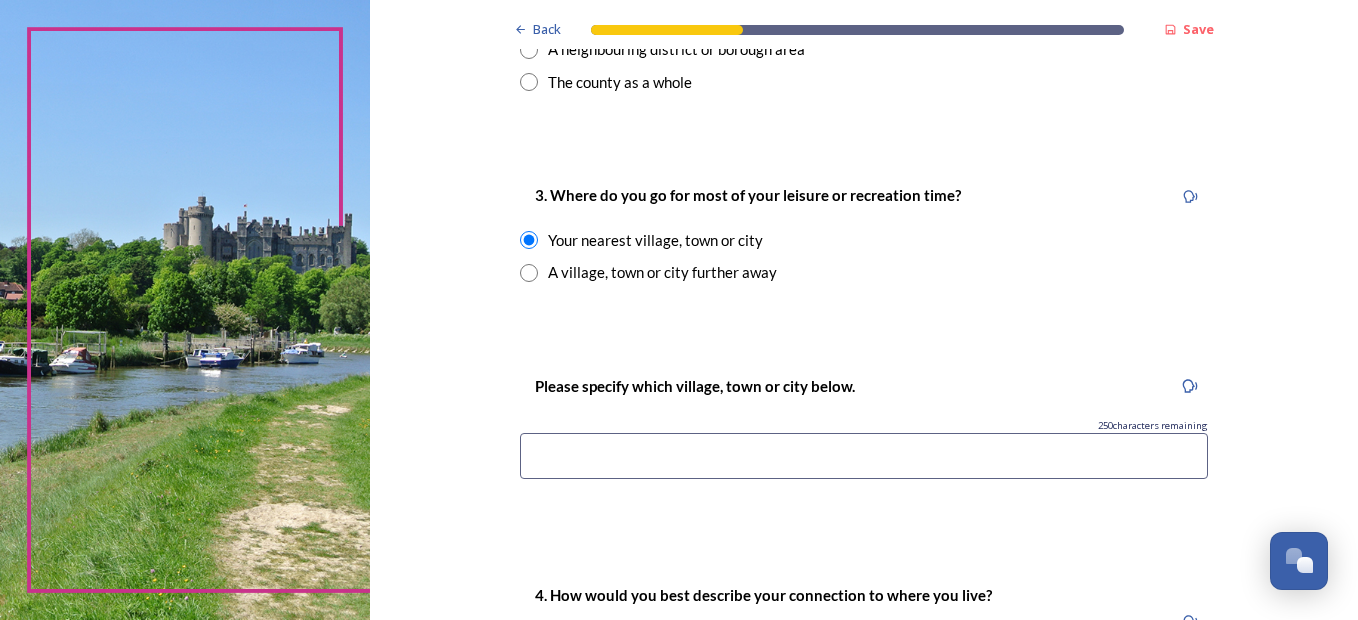click at bounding box center (864, 456) 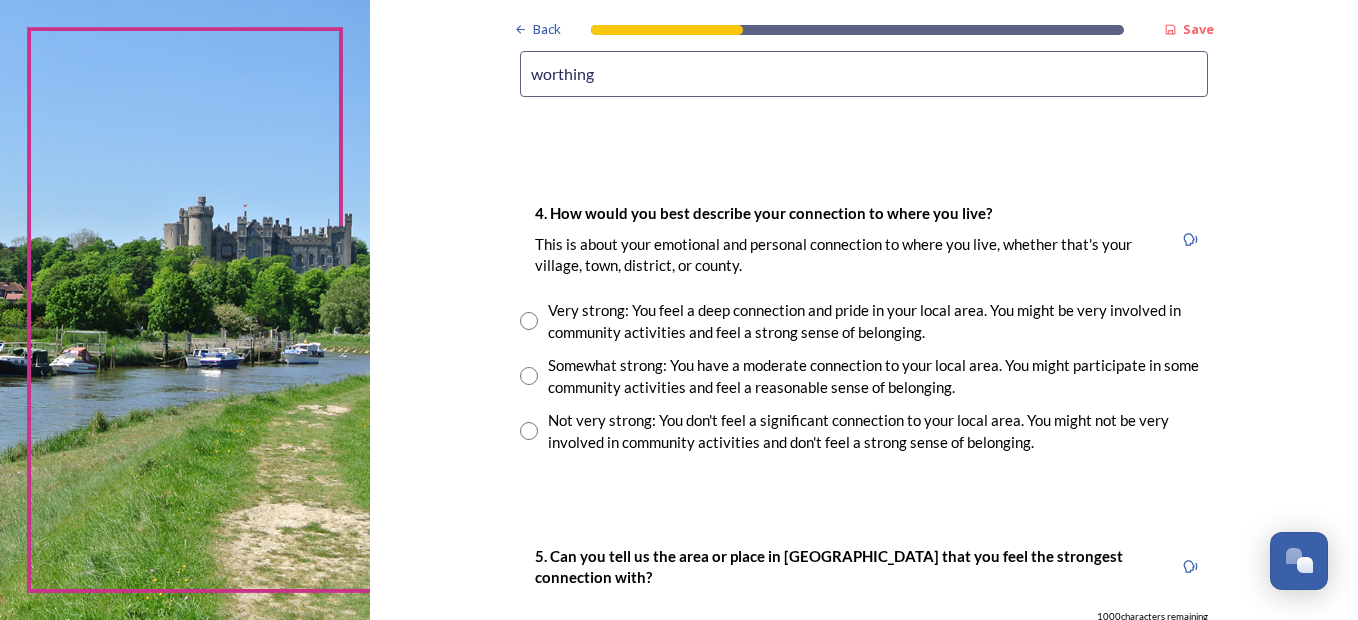 scroll, scrollTop: 1360, scrollLeft: 0, axis: vertical 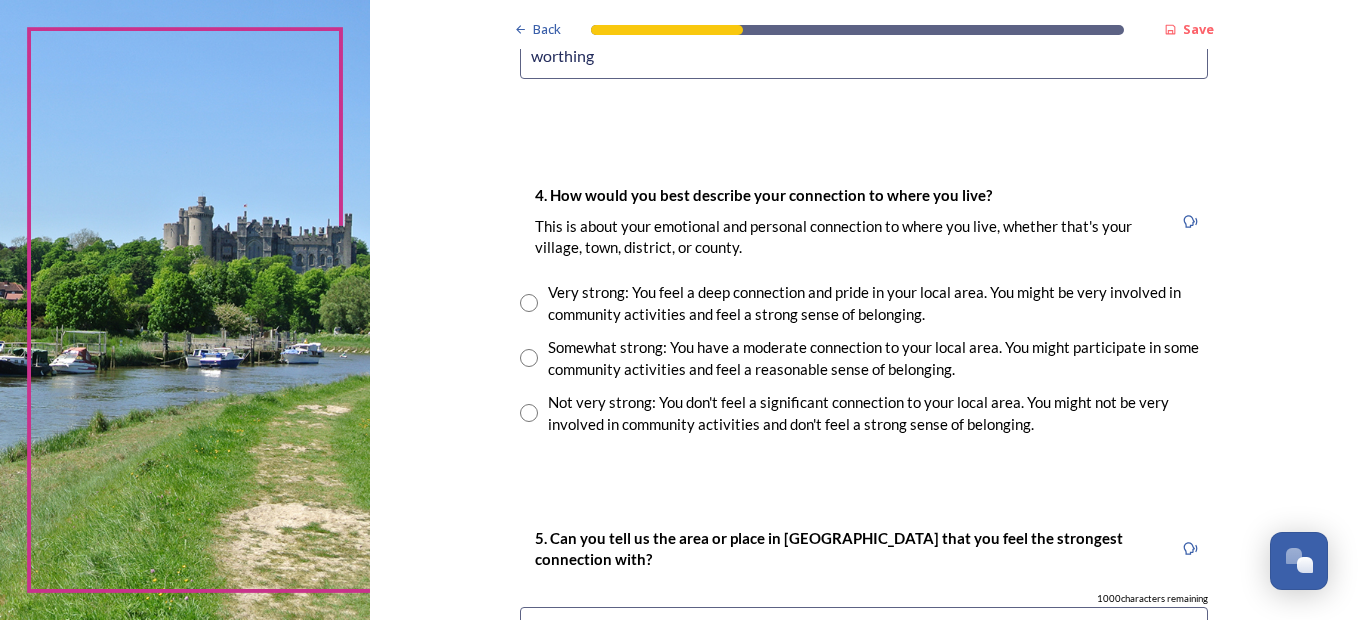 type on "worthing" 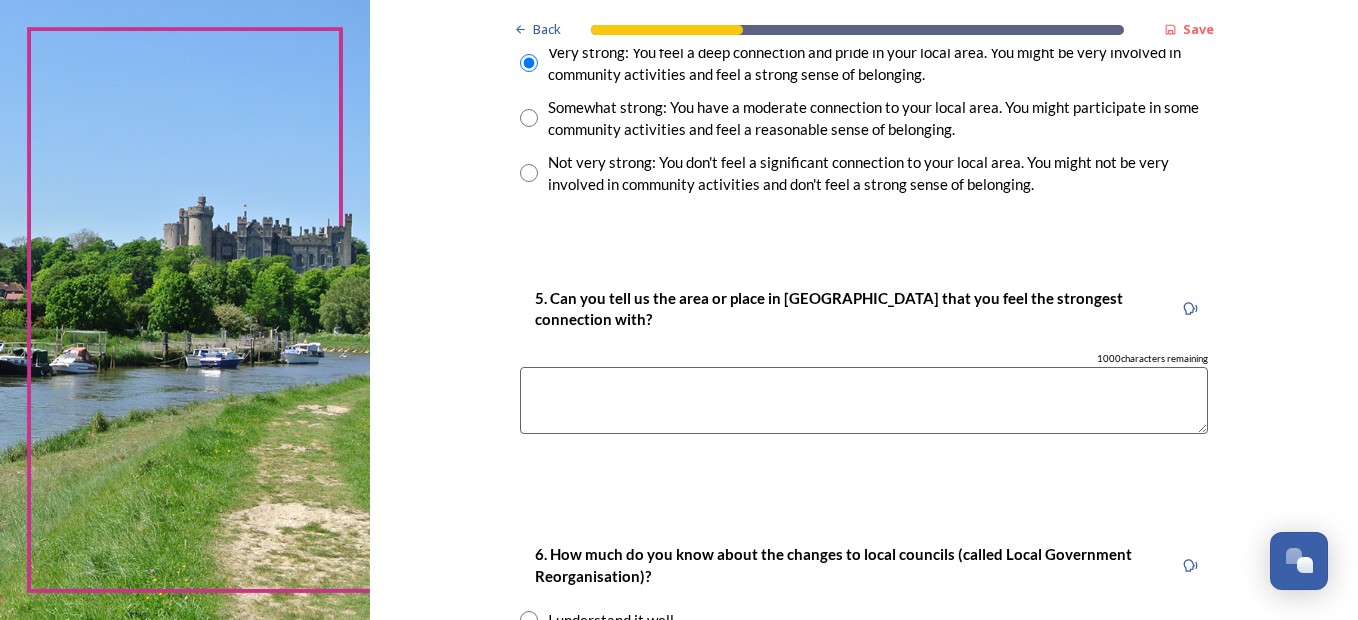 scroll, scrollTop: 1640, scrollLeft: 0, axis: vertical 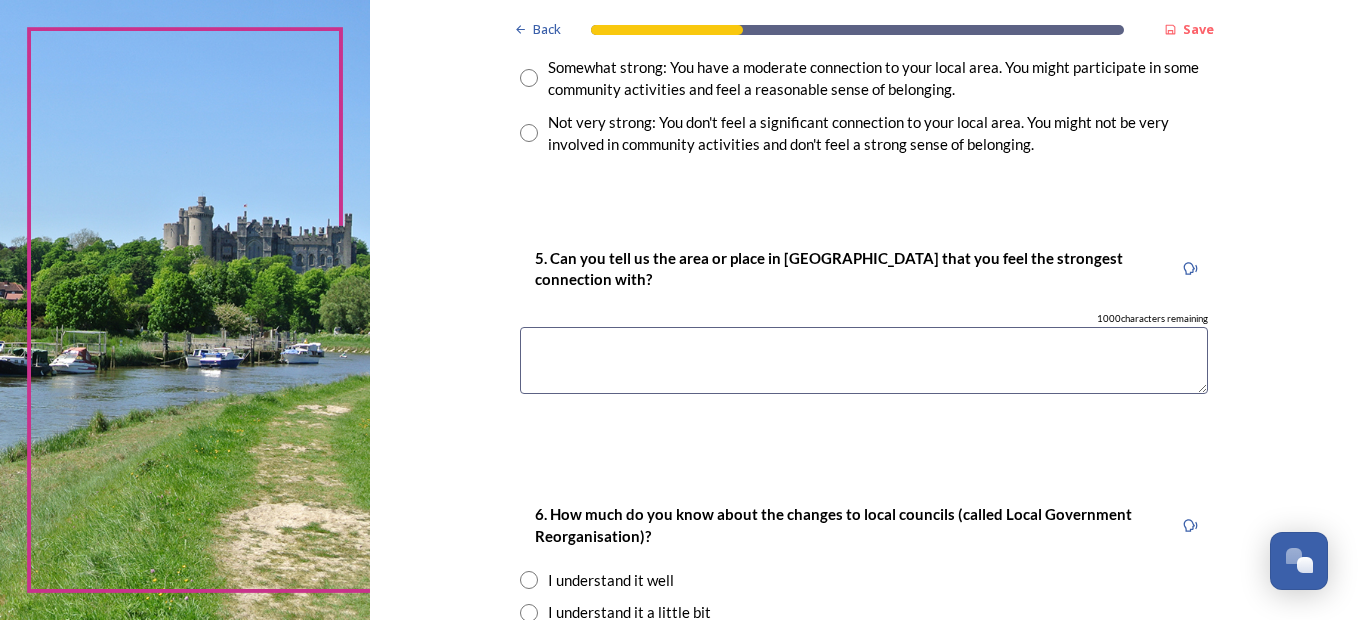 click at bounding box center [864, 360] 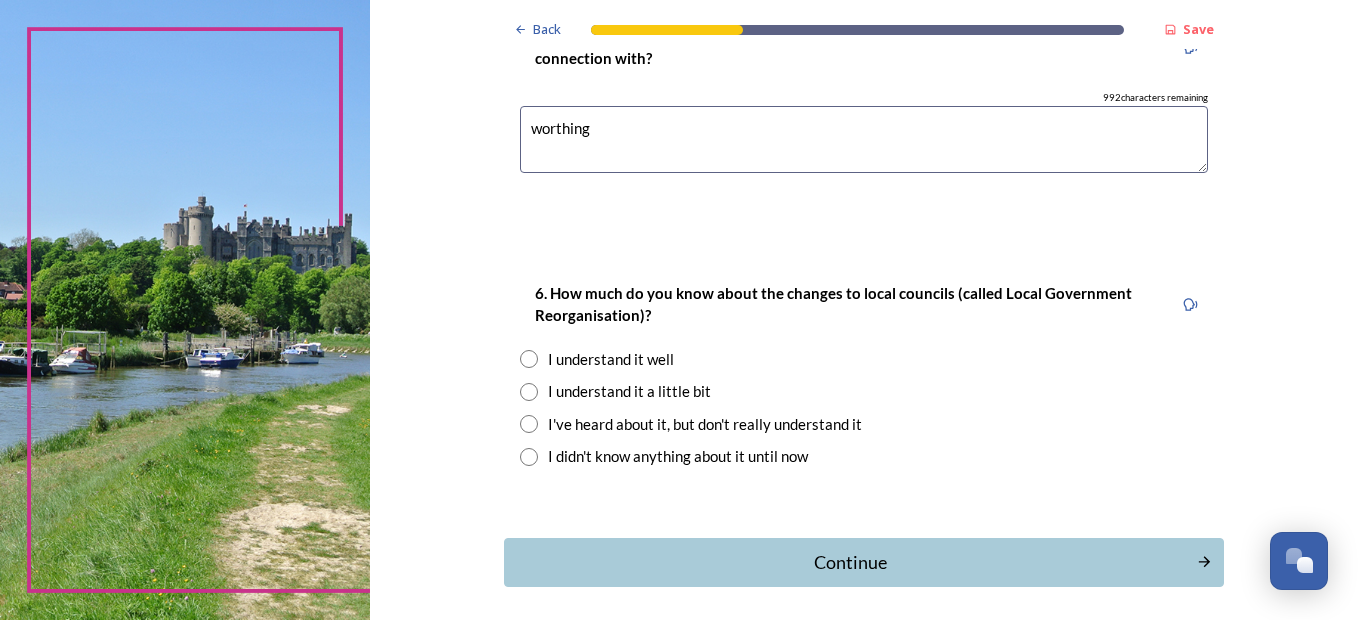 scroll, scrollTop: 1880, scrollLeft: 0, axis: vertical 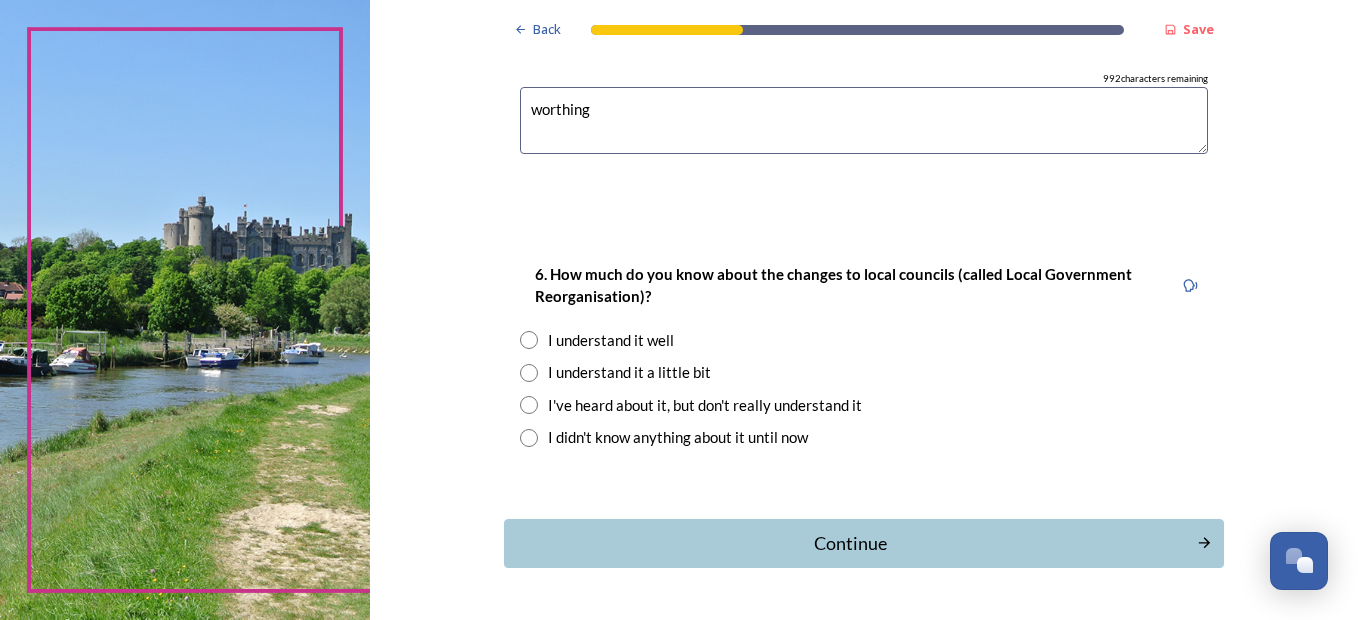 type on "worthing" 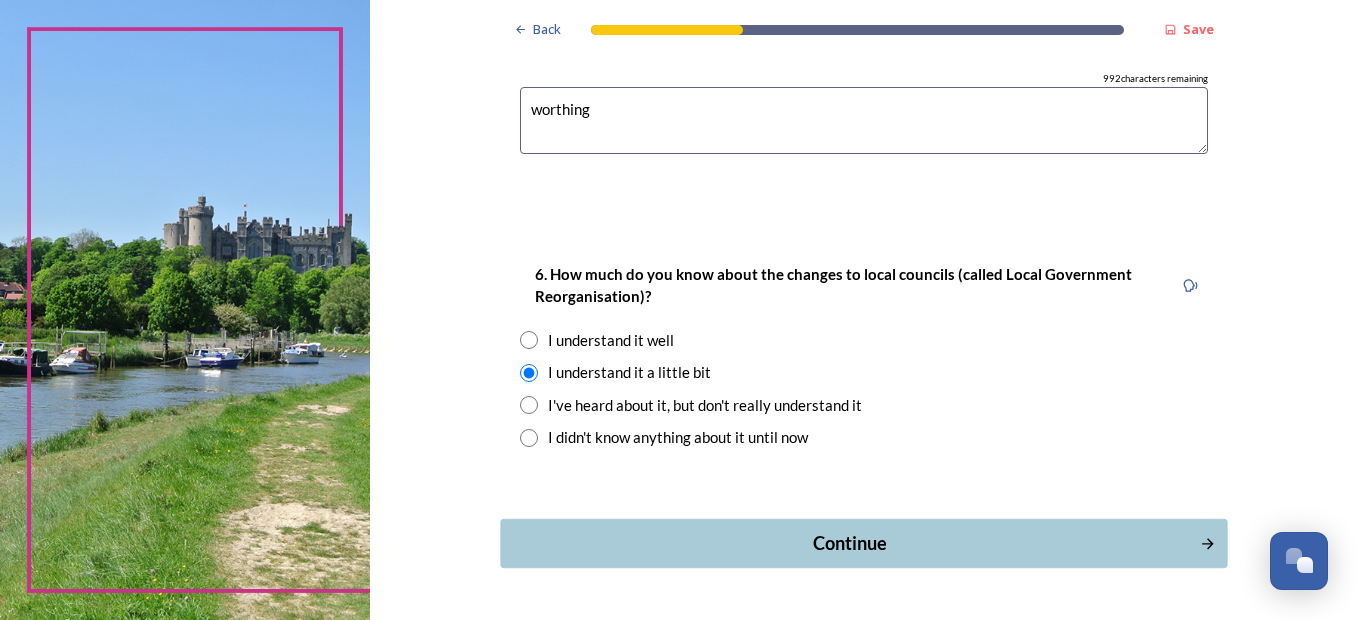 click on "Continue" at bounding box center [850, 543] 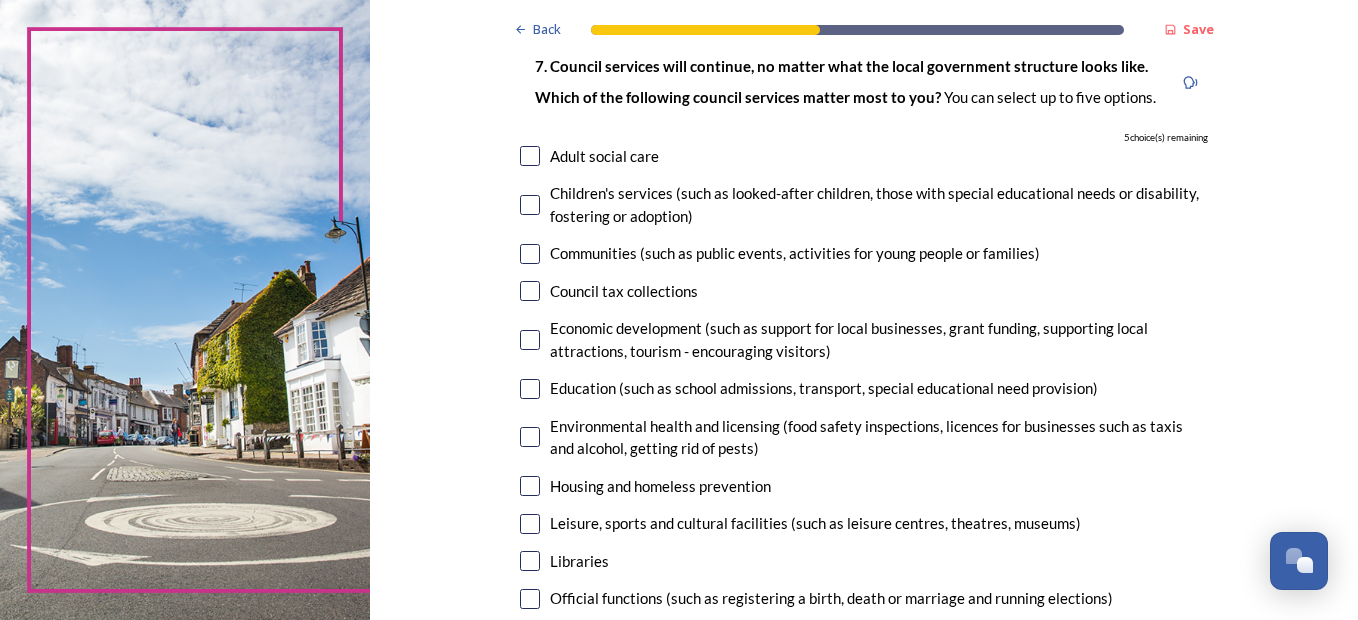 scroll, scrollTop: 160, scrollLeft: 0, axis: vertical 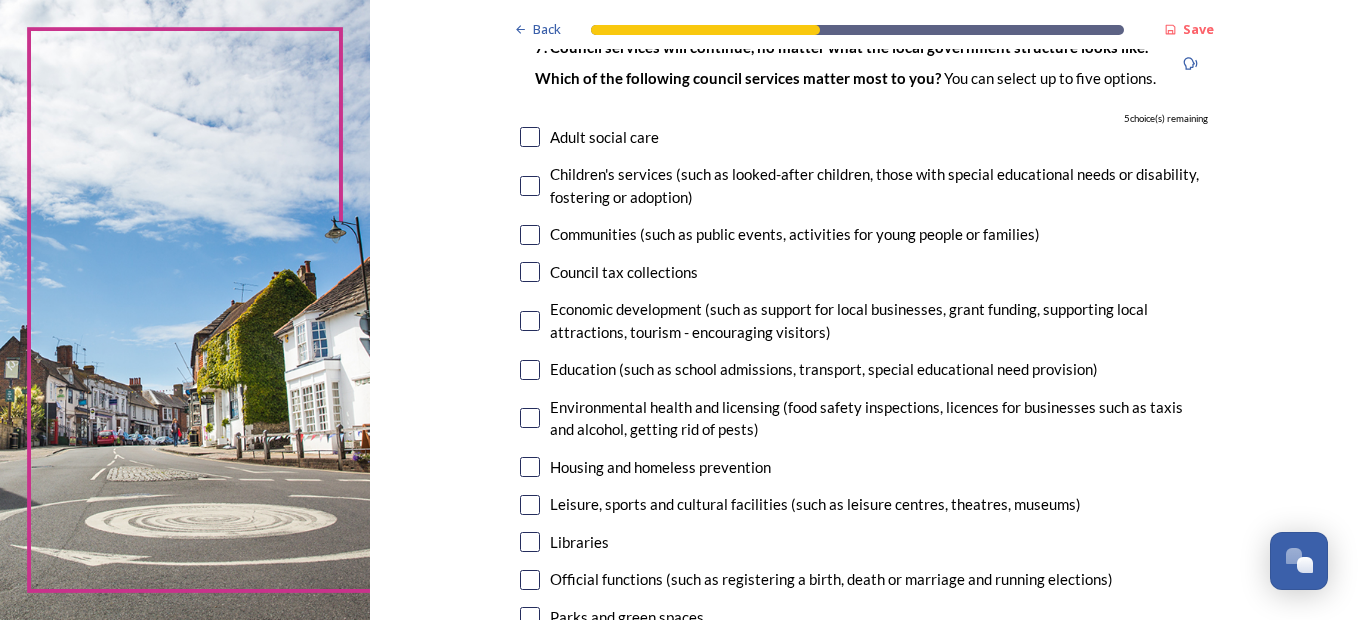 click at bounding box center (530, 235) 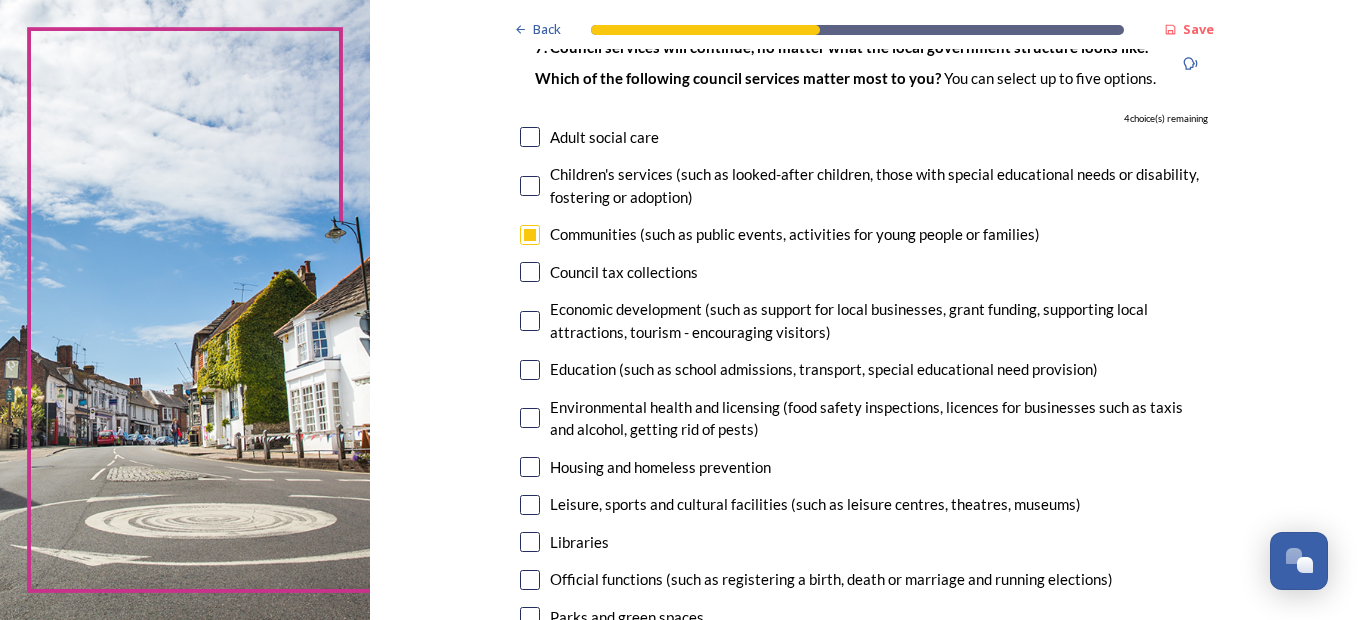 drag, startPoint x: 521, startPoint y: 238, endPoint x: 524, endPoint y: 262, distance: 24.186773 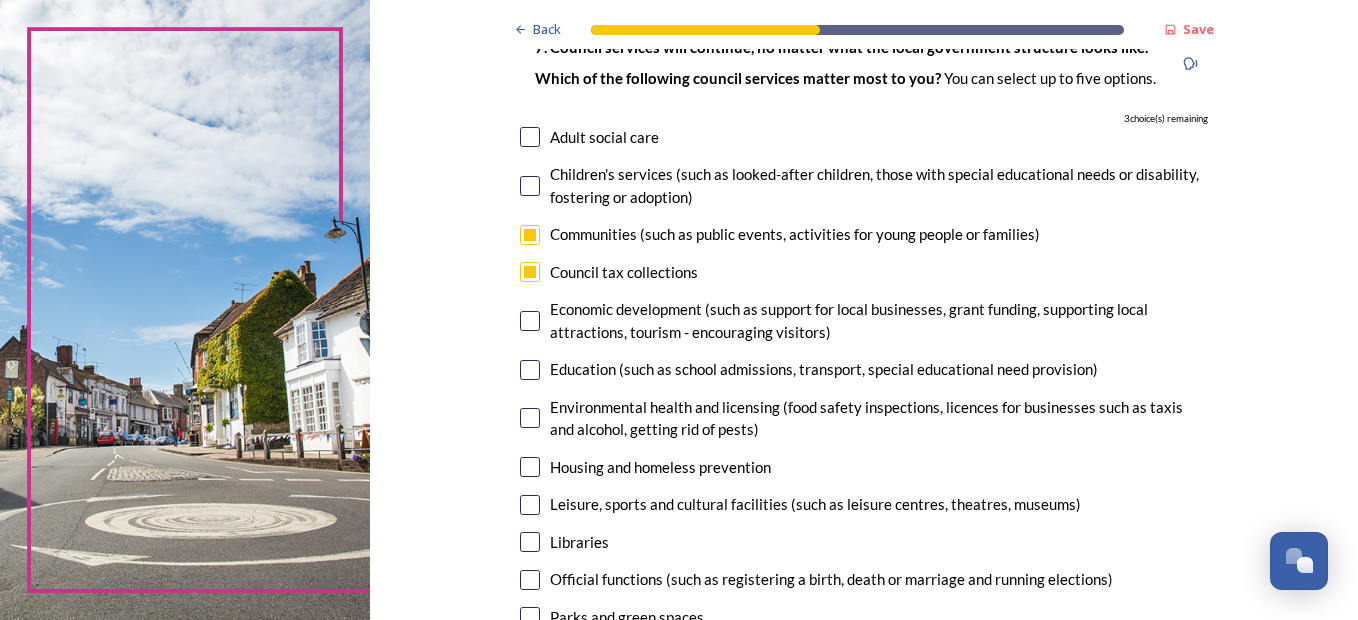 drag, startPoint x: 525, startPoint y: 274, endPoint x: 534, endPoint y: 295, distance: 22.847319 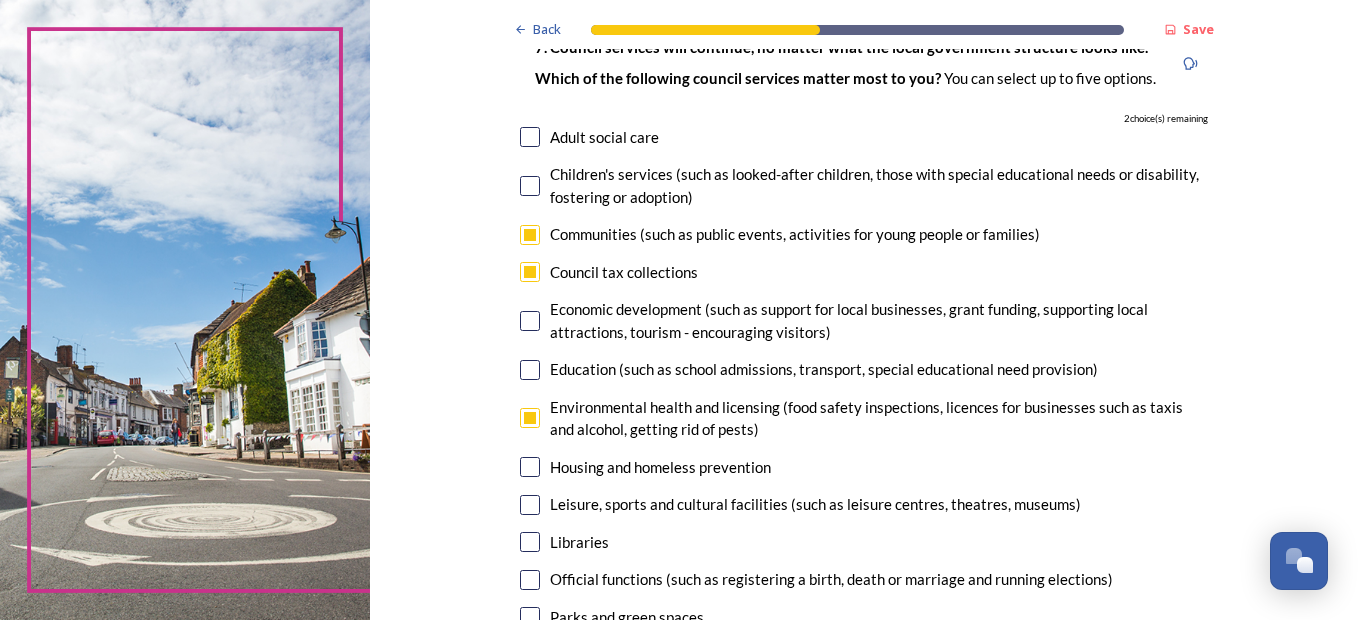 click at bounding box center (530, 467) 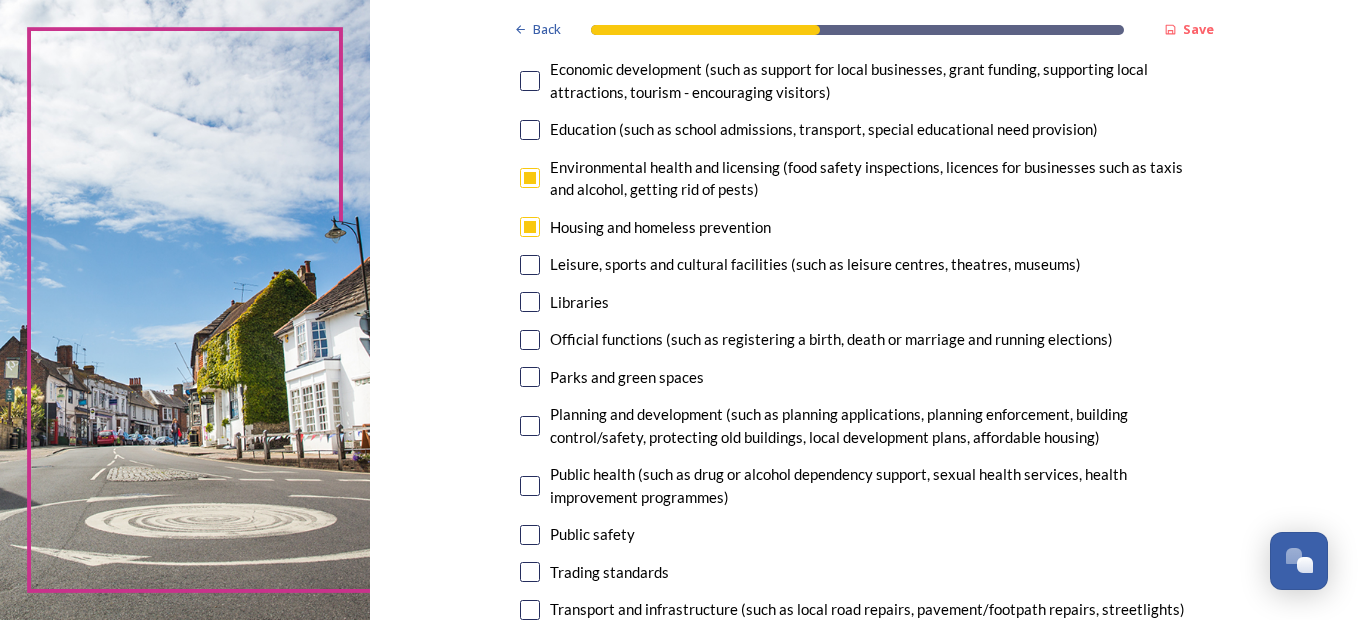 scroll, scrollTop: 440, scrollLeft: 0, axis: vertical 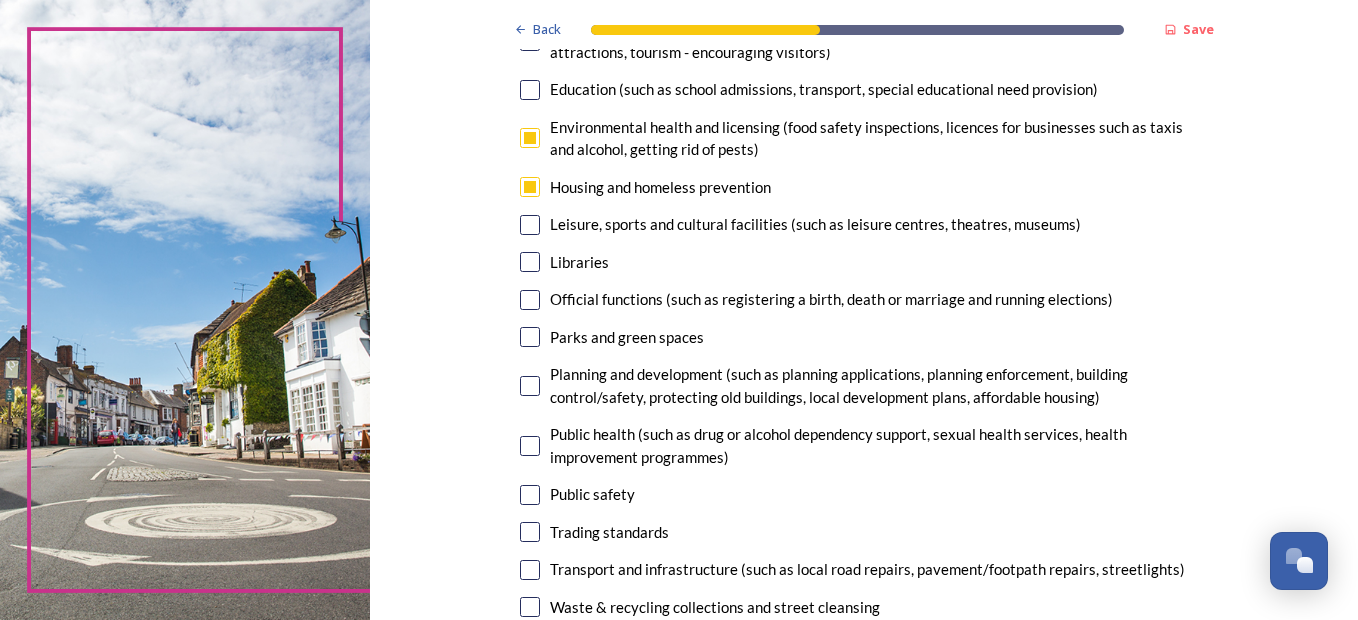 click at bounding box center [530, 337] 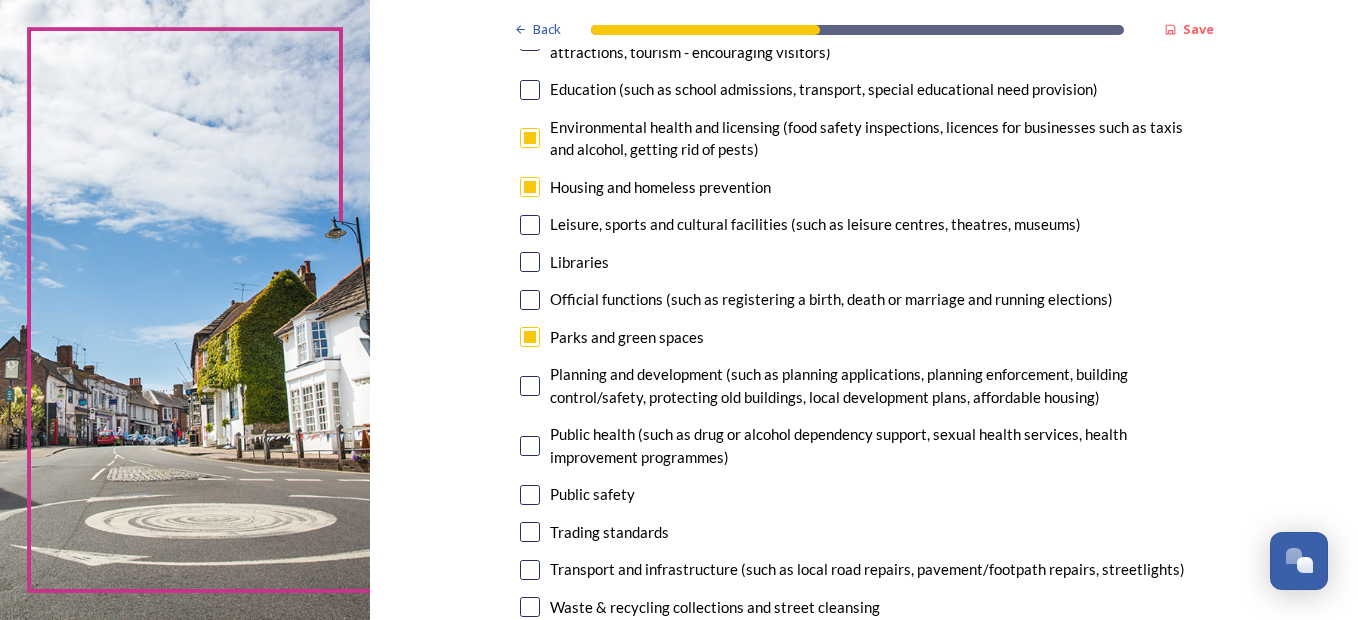 click at bounding box center [530, 495] 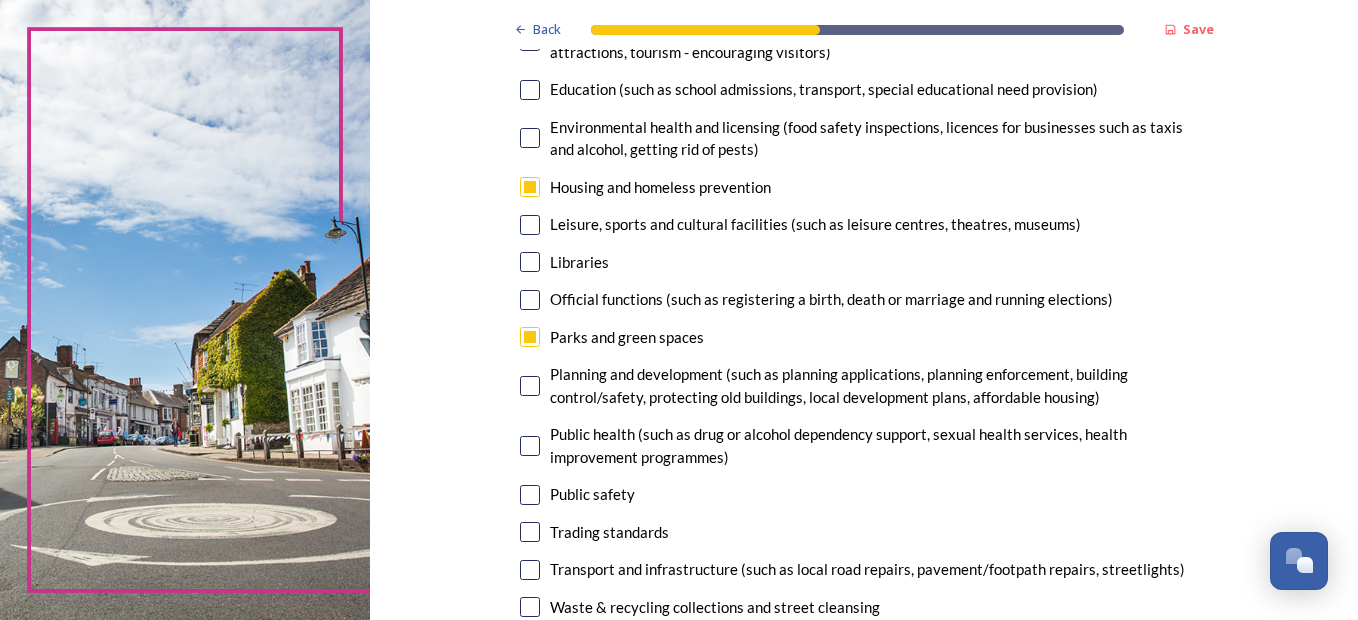 click at bounding box center (530, 138) 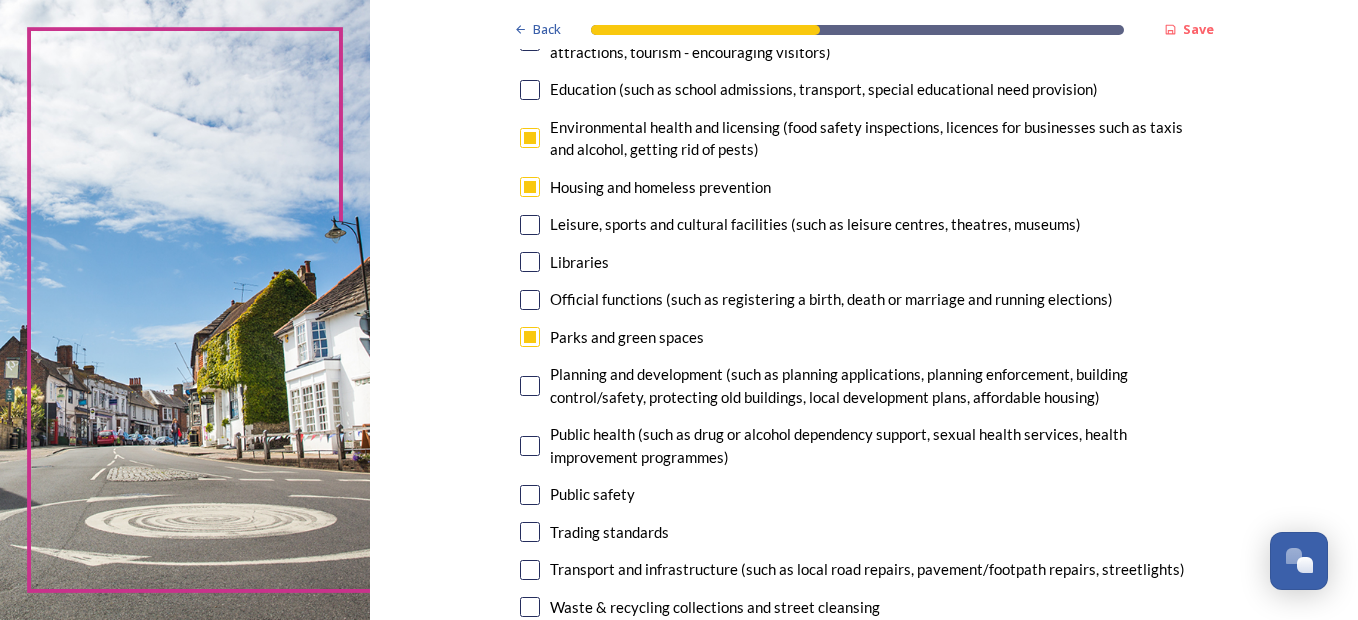 click at bounding box center (530, 495) 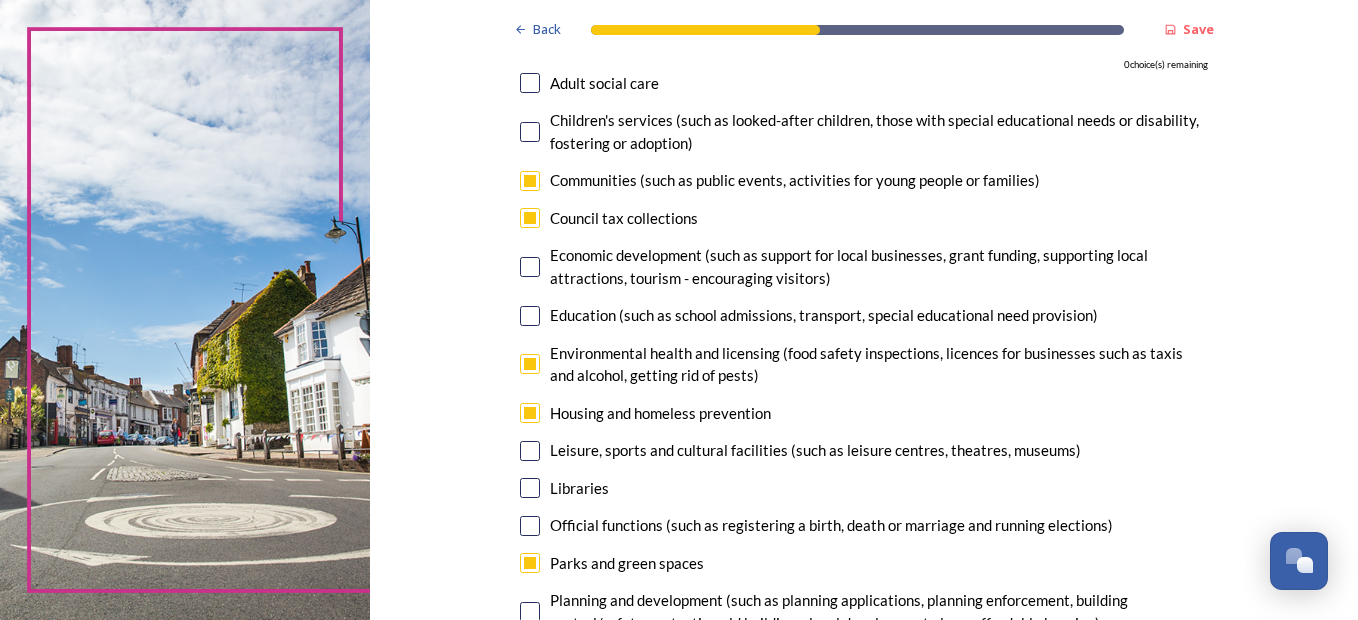 scroll, scrollTop: 187, scrollLeft: 0, axis: vertical 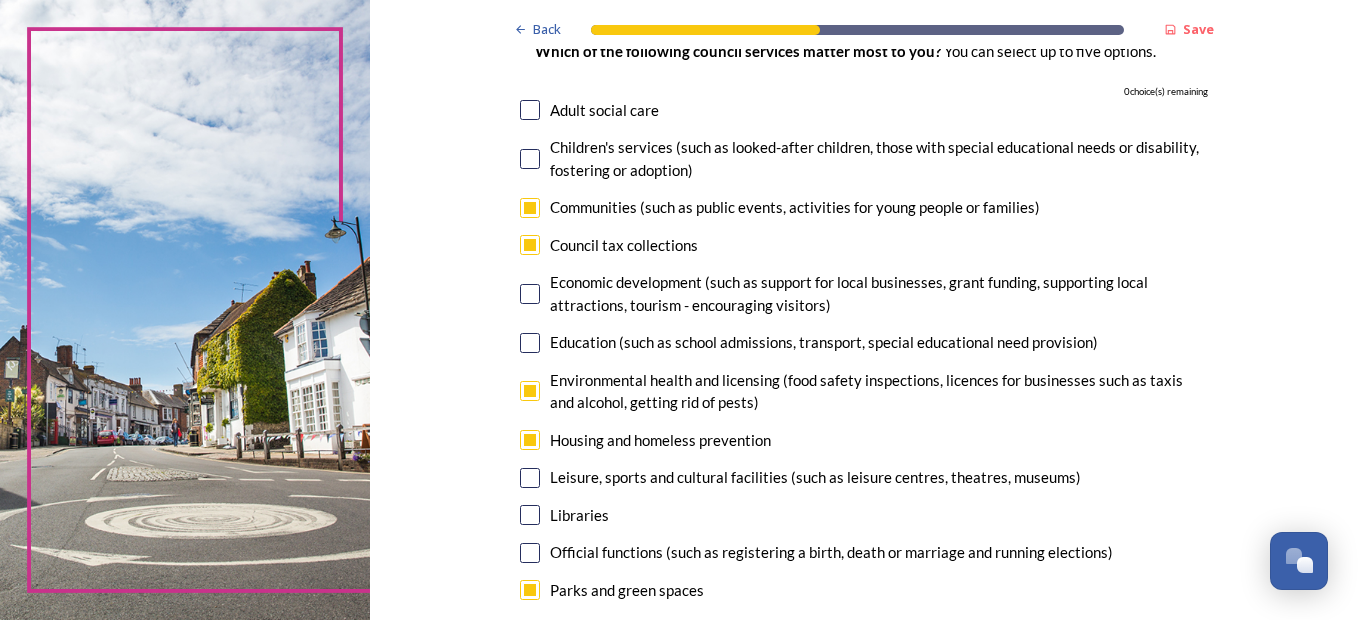 click at bounding box center (530, 208) 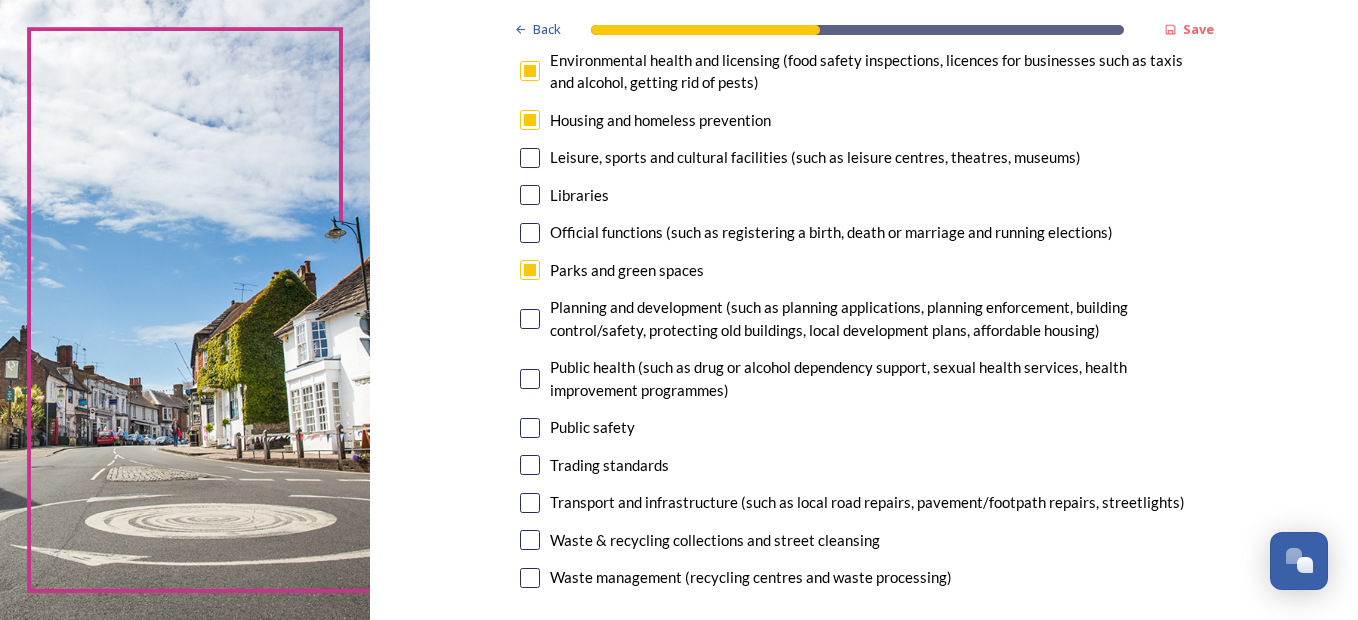 scroll, scrollTop: 547, scrollLeft: 0, axis: vertical 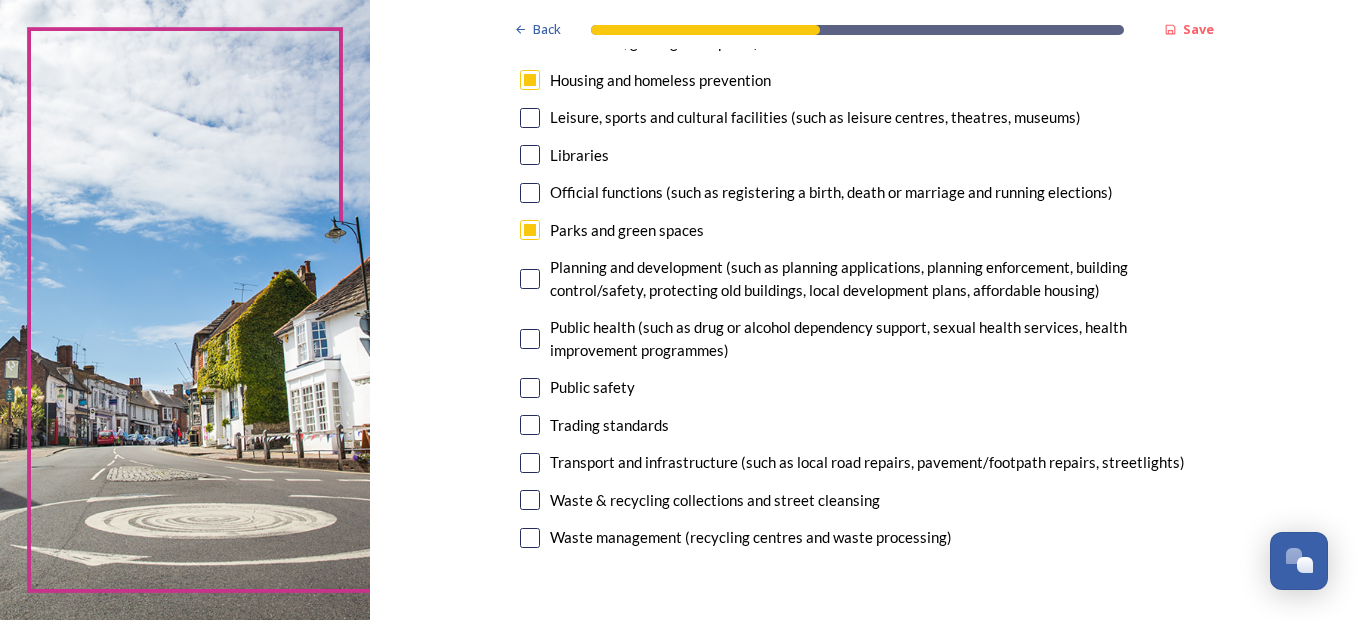 click at bounding box center (530, 388) 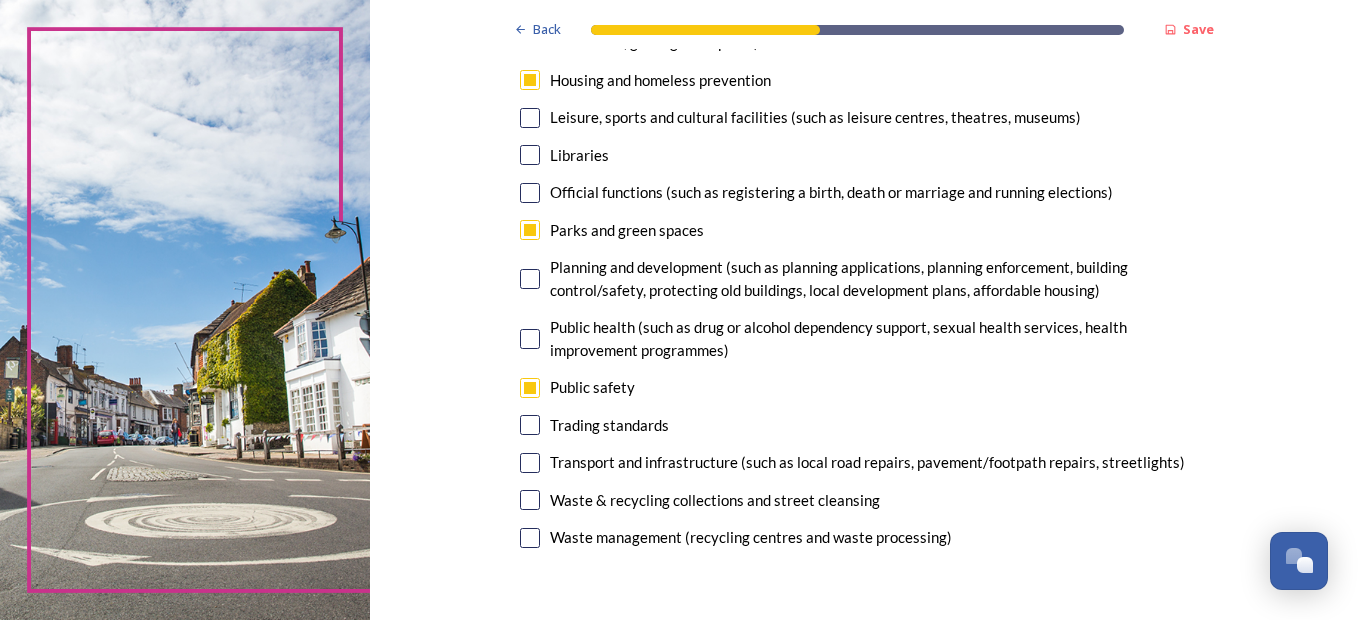 click at bounding box center (530, 230) 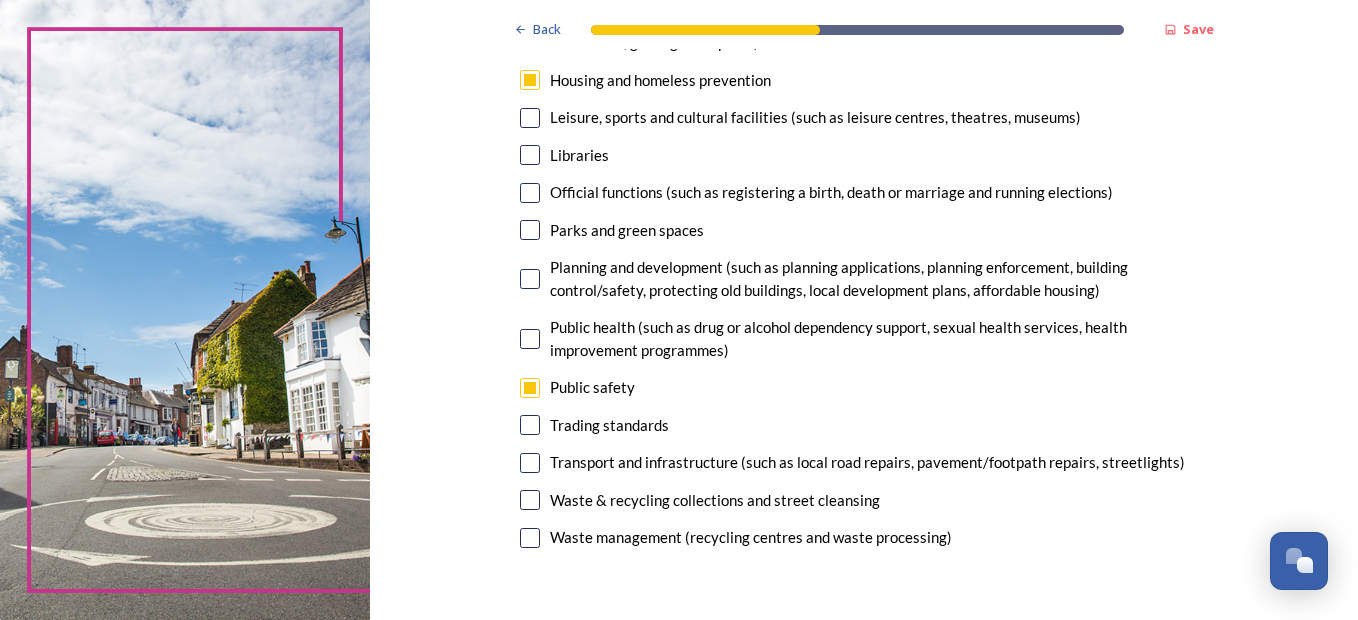 click at bounding box center (530, 500) 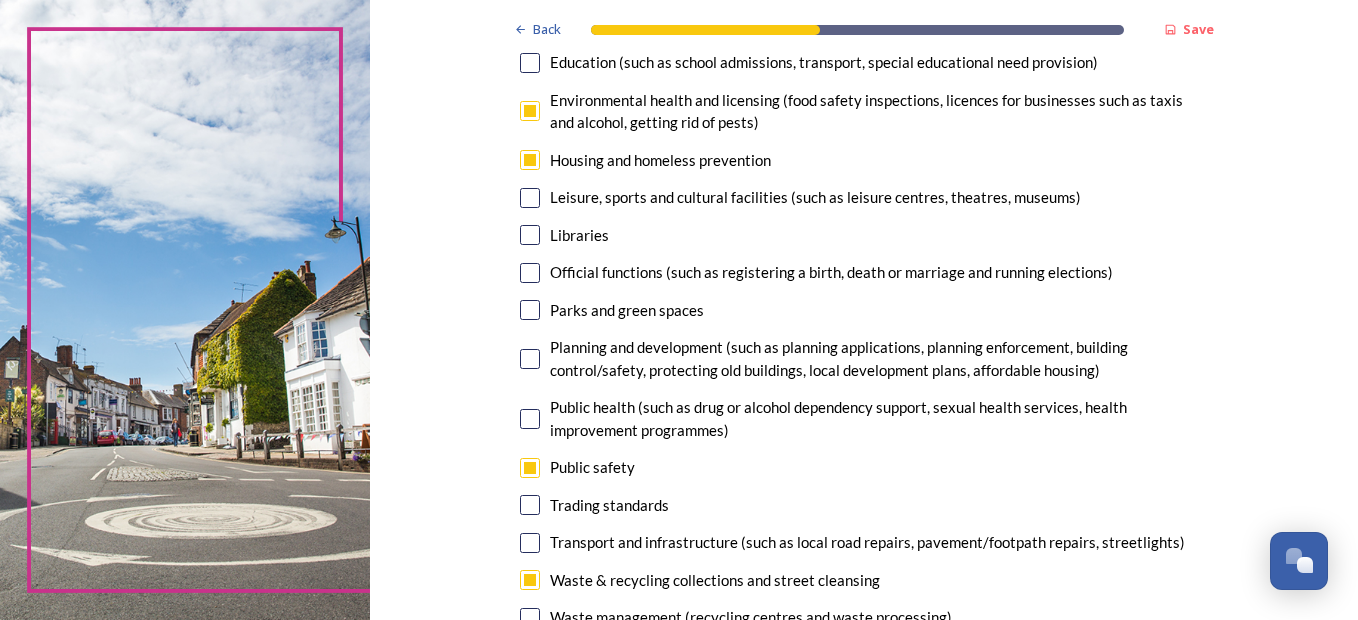 scroll, scrollTop: 427, scrollLeft: 0, axis: vertical 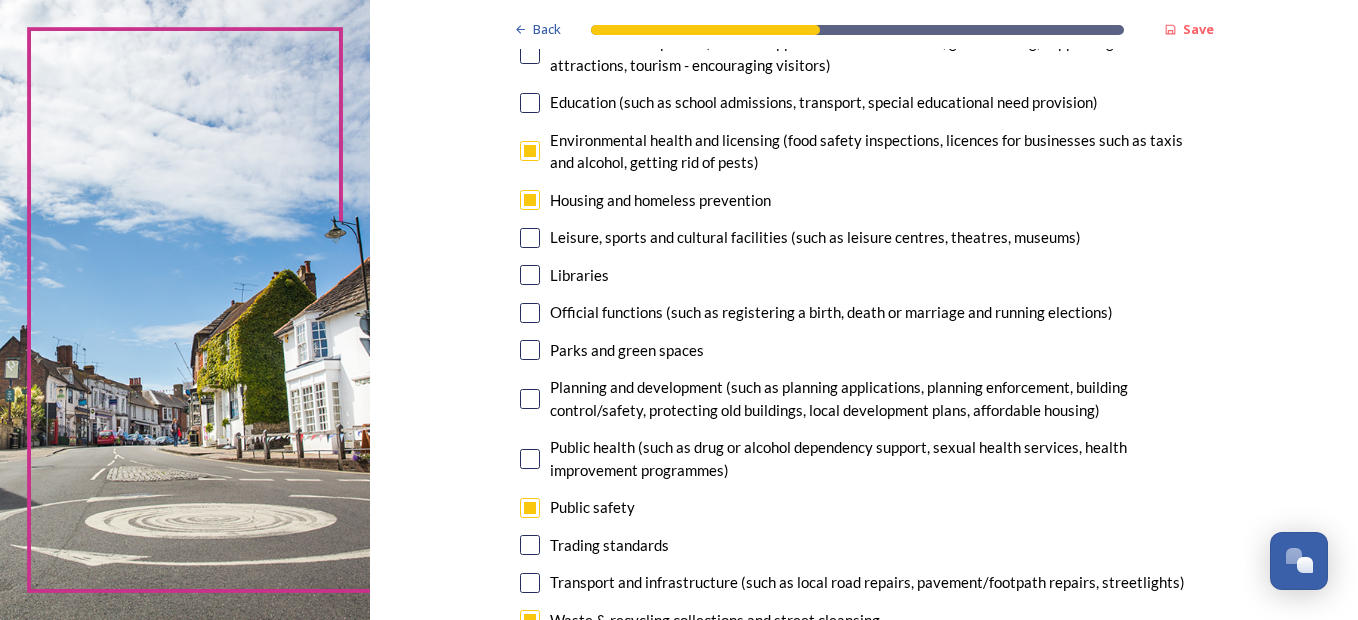 click at bounding box center (530, 151) 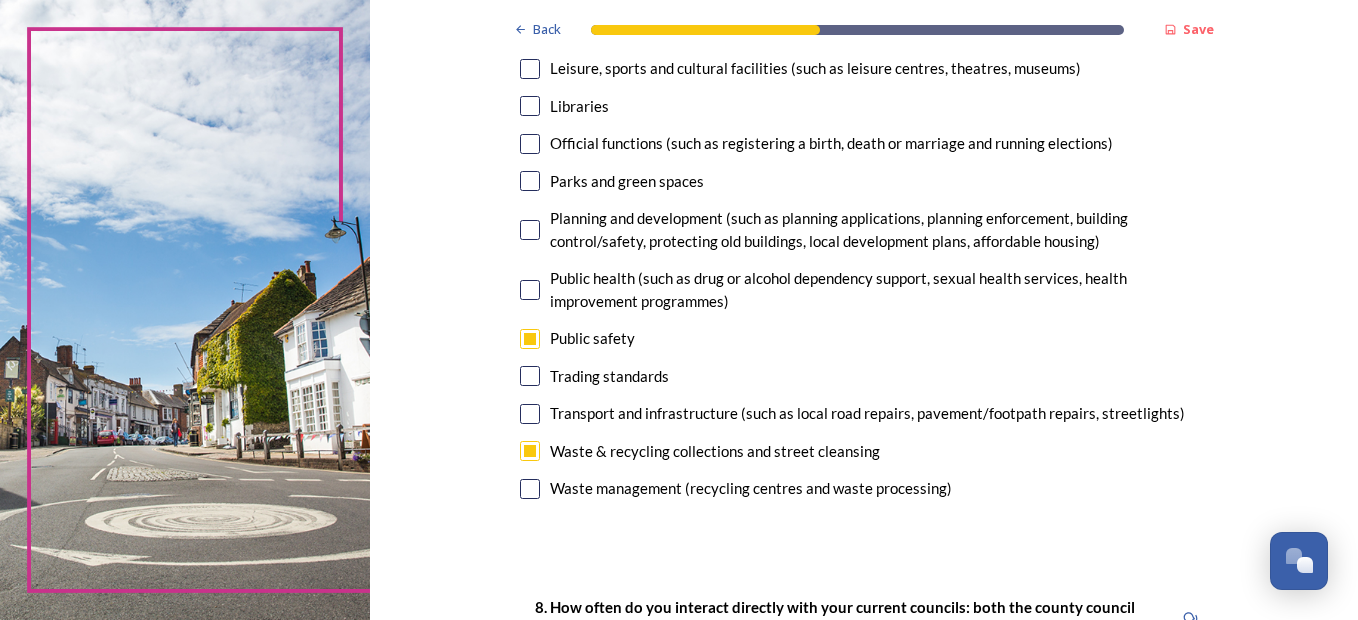 scroll, scrollTop: 627, scrollLeft: 0, axis: vertical 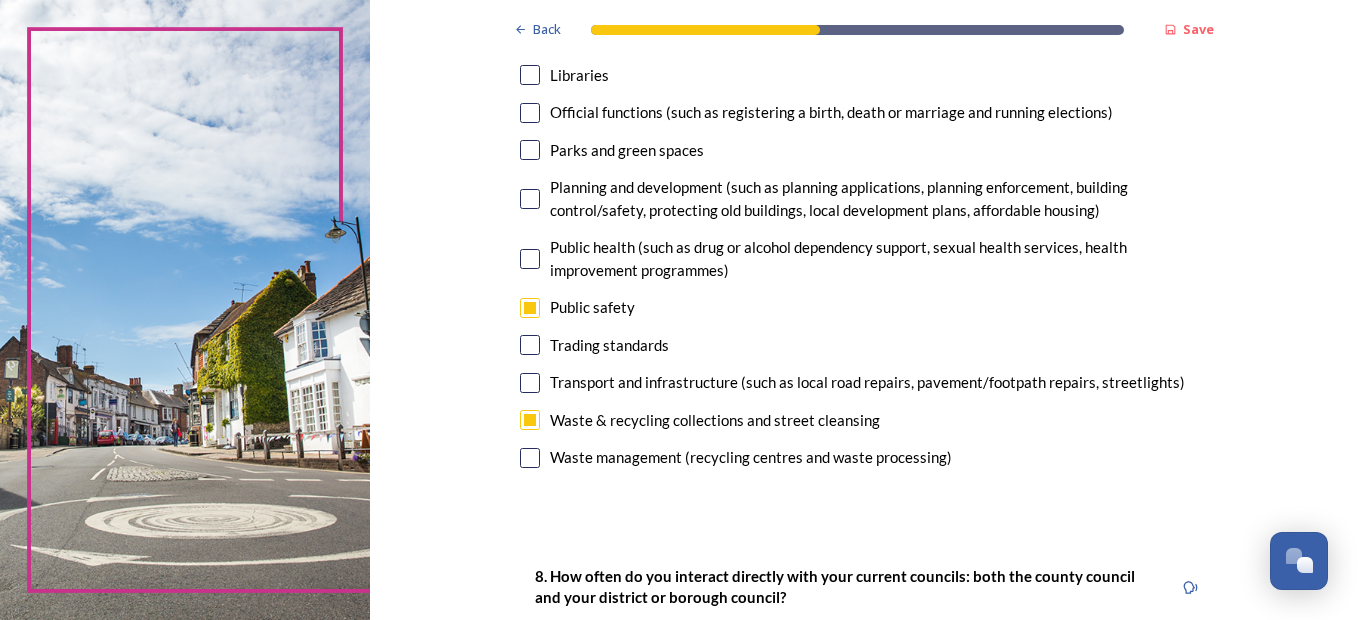 click at bounding box center [530, 383] 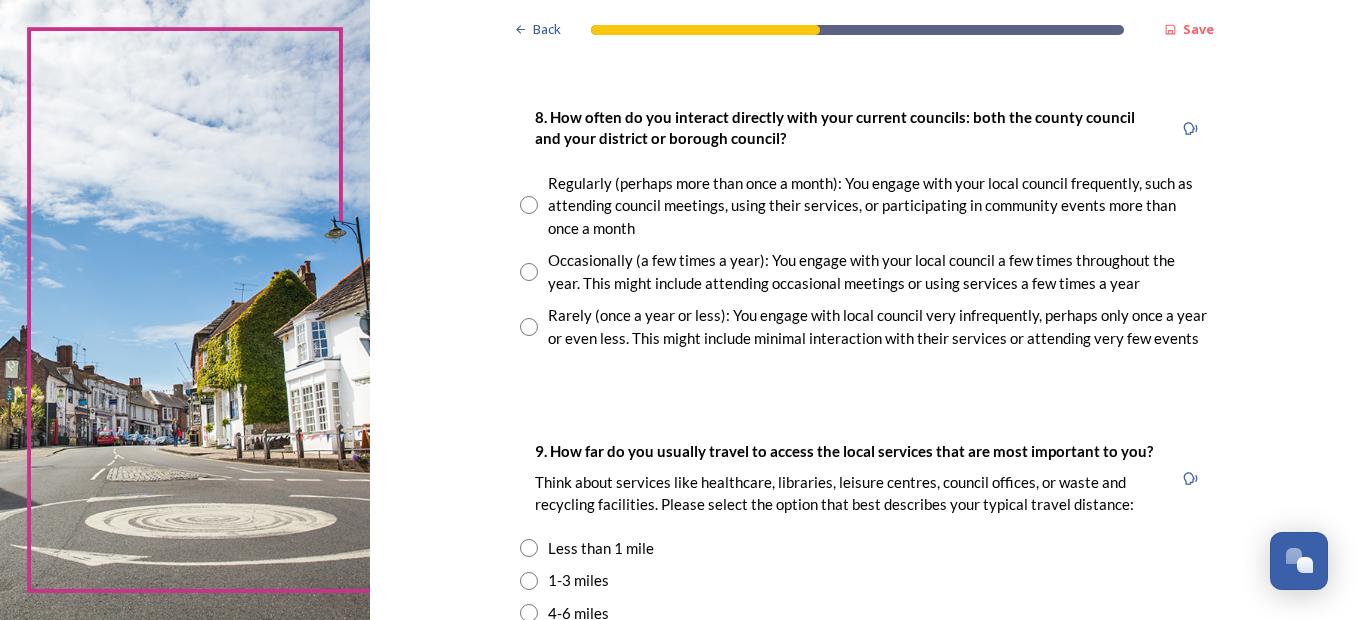 scroll, scrollTop: 1094, scrollLeft: 0, axis: vertical 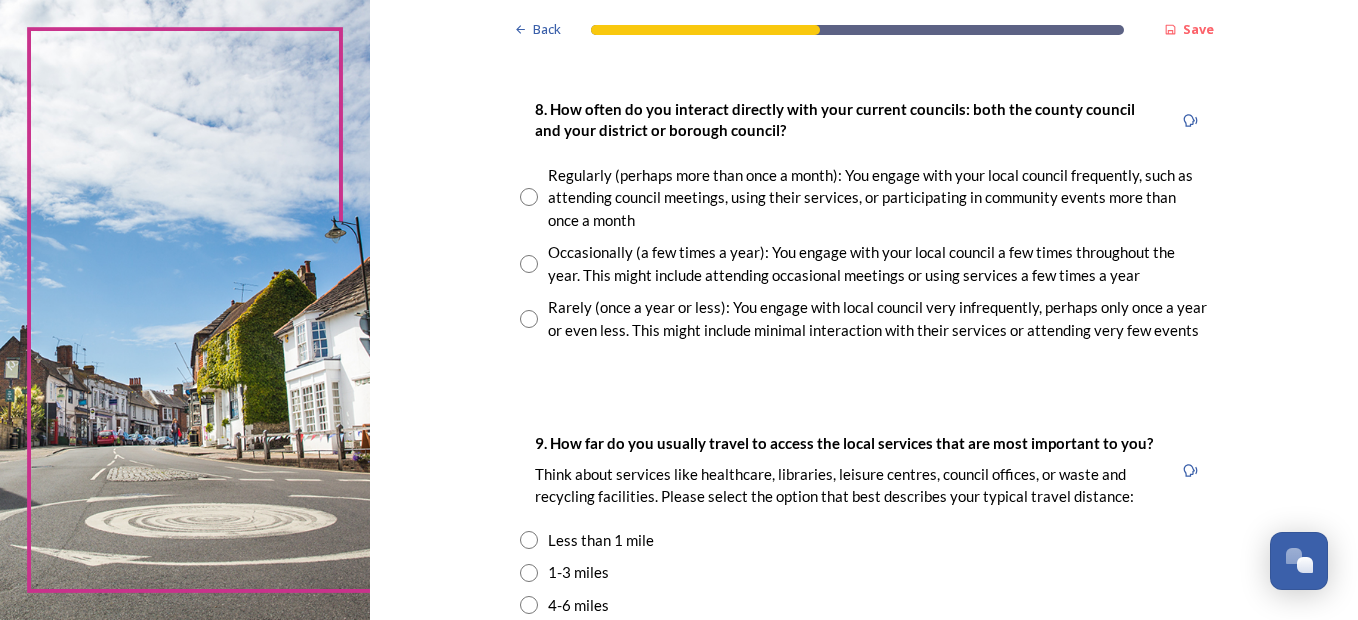 click at bounding box center (529, 319) 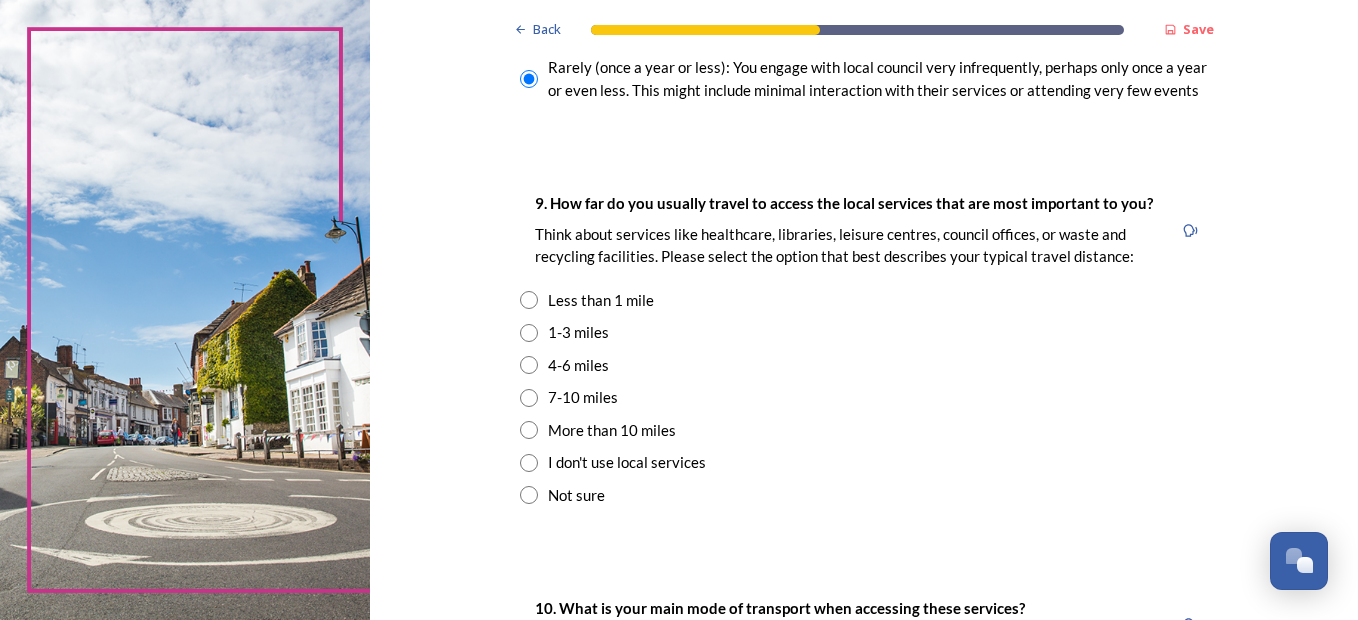 scroll, scrollTop: 1374, scrollLeft: 0, axis: vertical 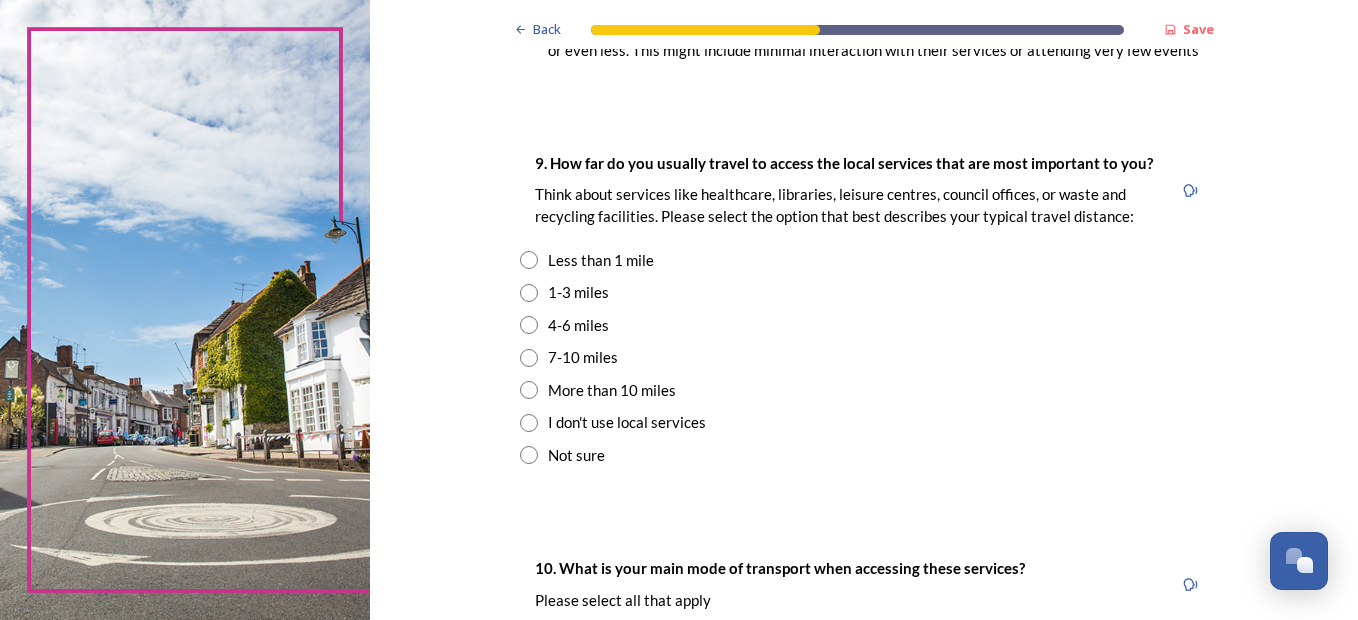 click at bounding box center [529, 455] 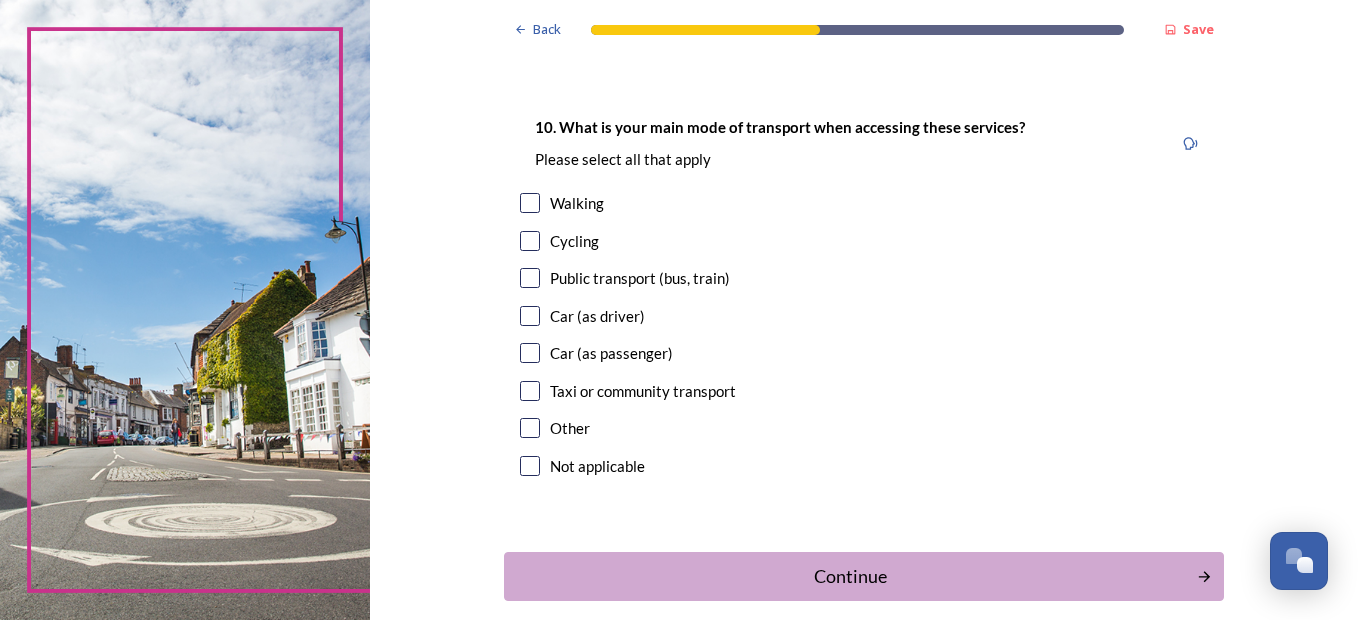 scroll, scrollTop: 1854, scrollLeft: 0, axis: vertical 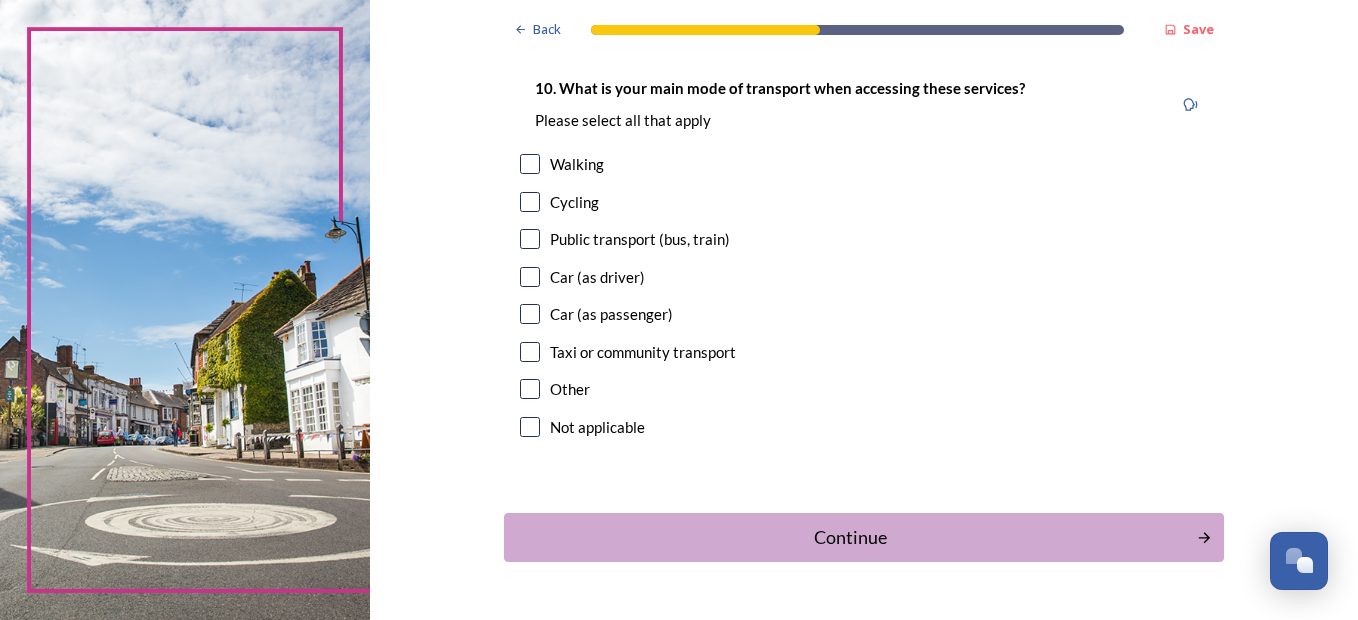click at bounding box center [530, 164] 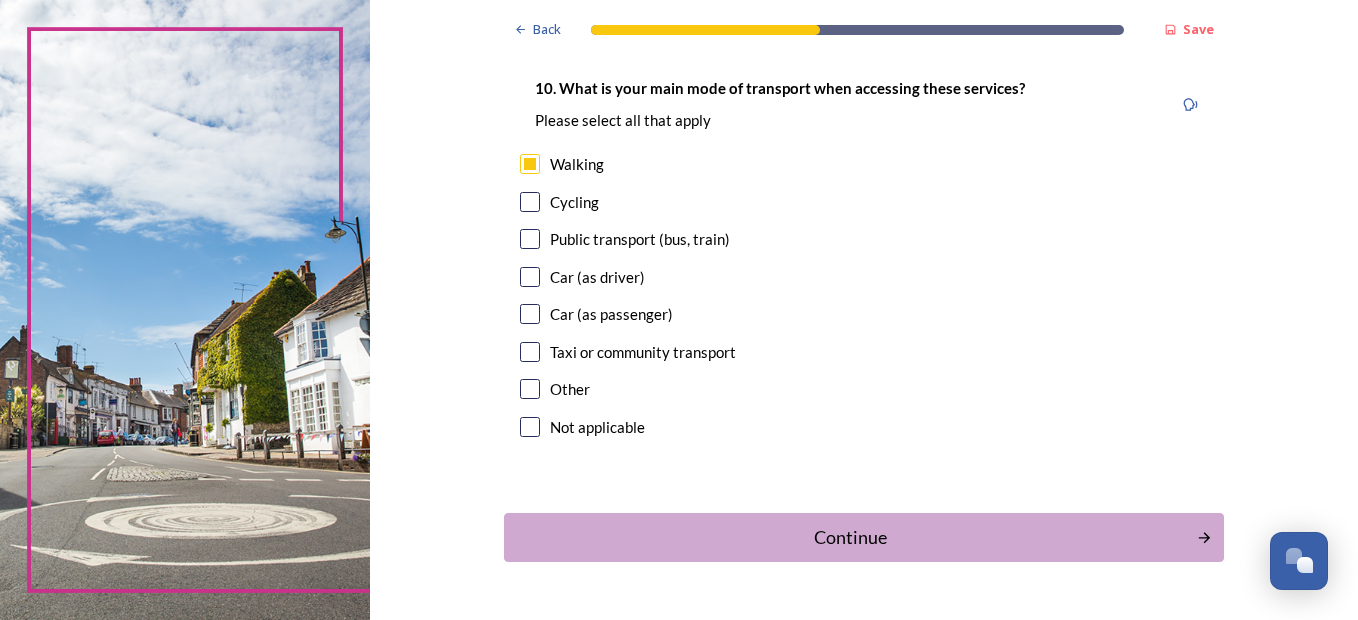 click on "10. What is your main mode of transport when accessing these services?  Please select all that apply Walking Cycling Public transport (bus, train) Car (as driver) Car (as passenger) Taxi or community transport Other Not applicable" at bounding box center (864, 259) 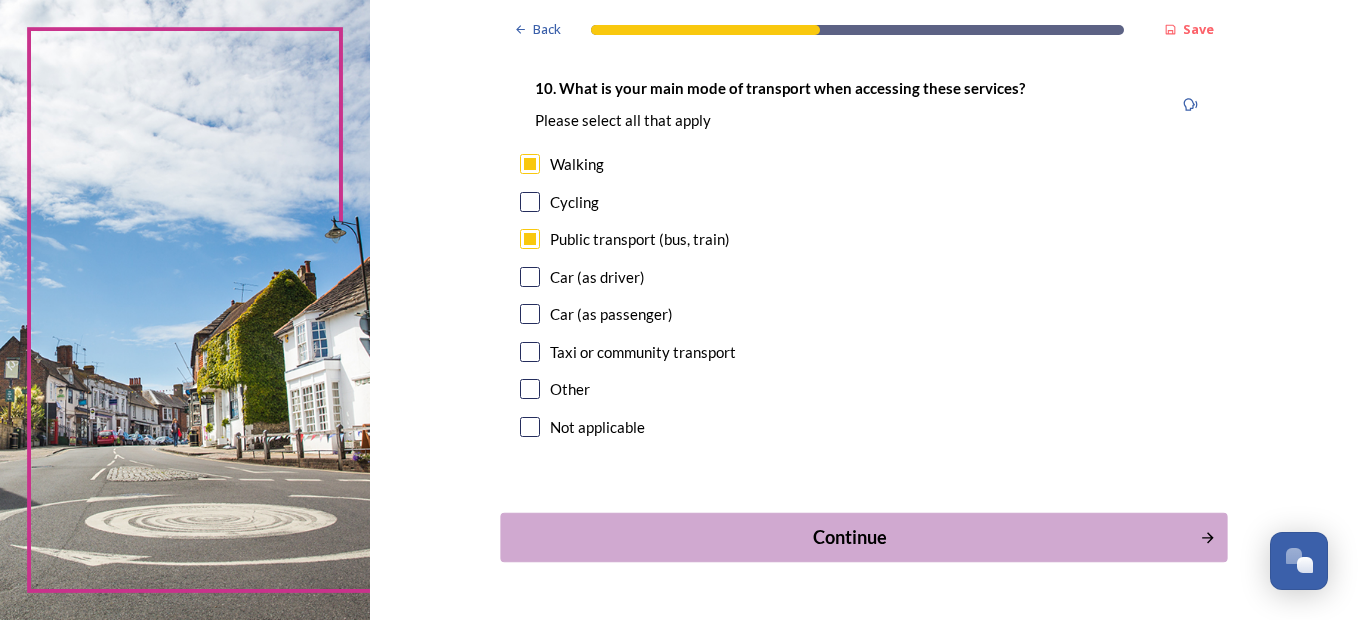 click on "Continue" at bounding box center [850, 537] 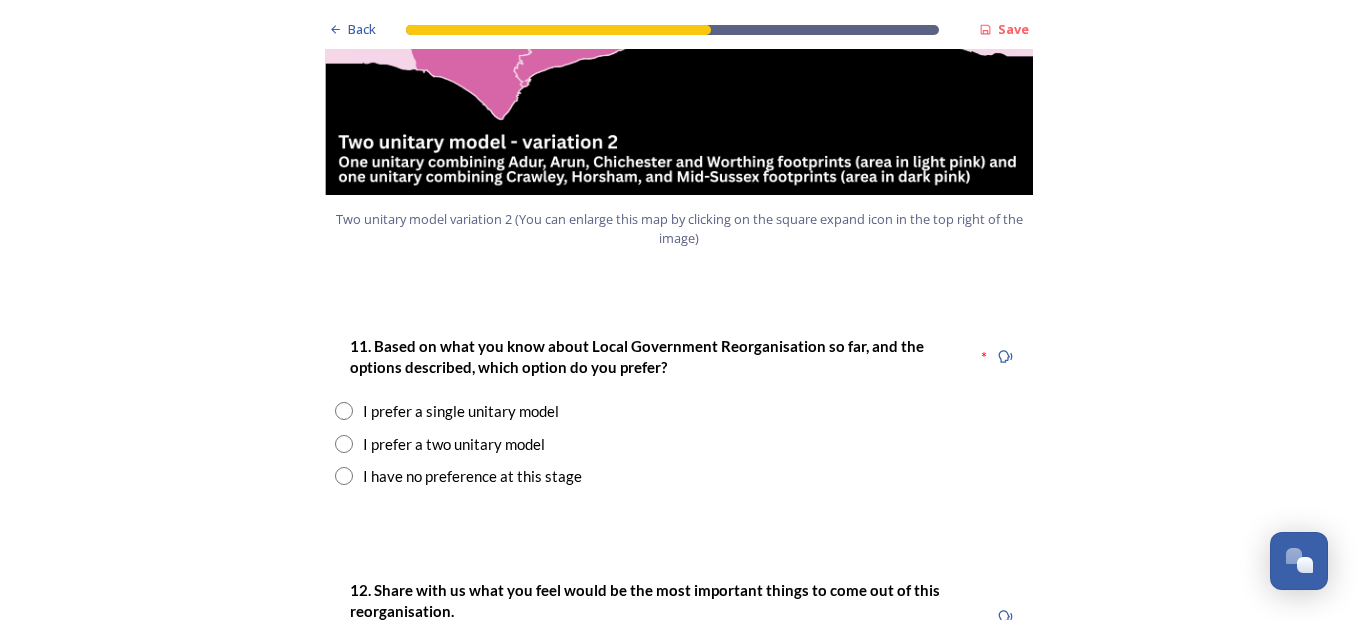 scroll, scrollTop: 2467, scrollLeft: 0, axis: vertical 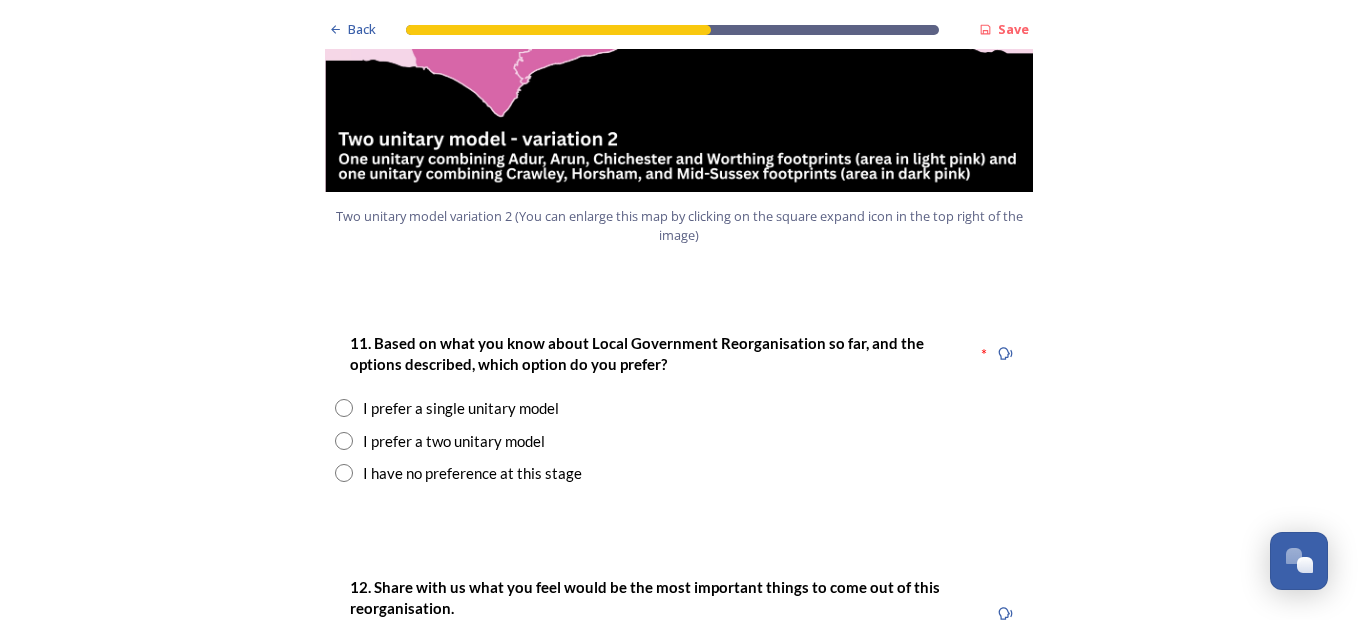 click at bounding box center [344, 441] 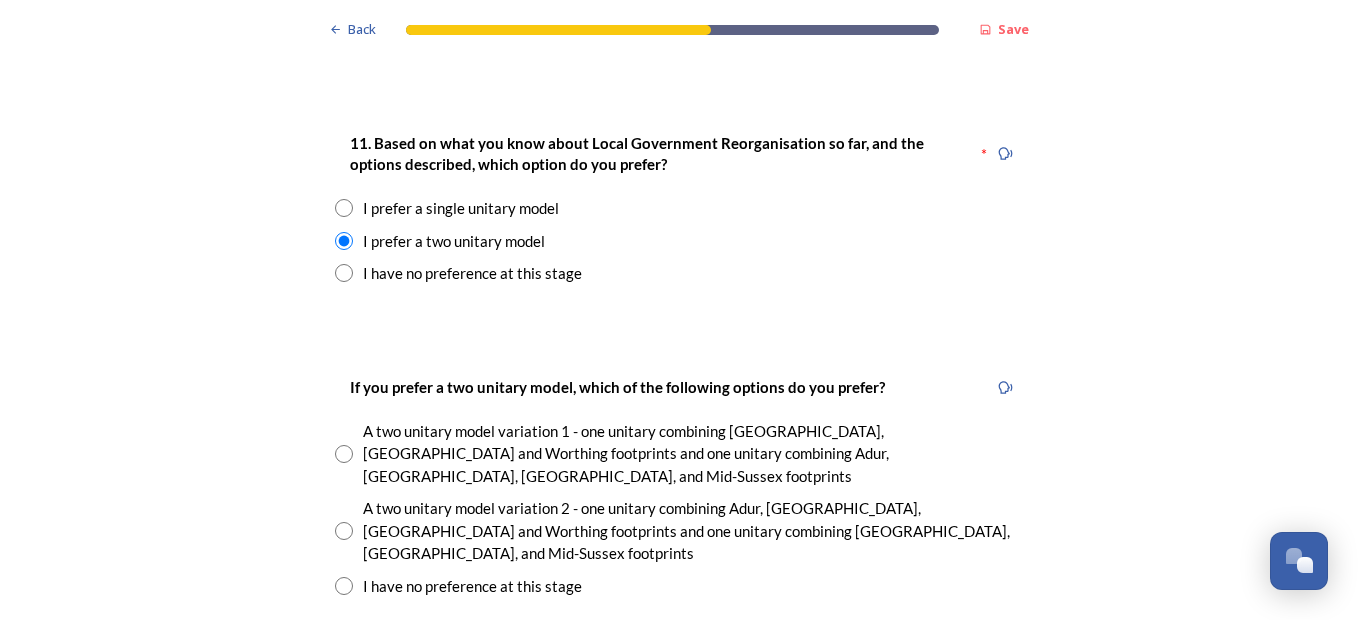 scroll, scrollTop: 2707, scrollLeft: 0, axis: vertical 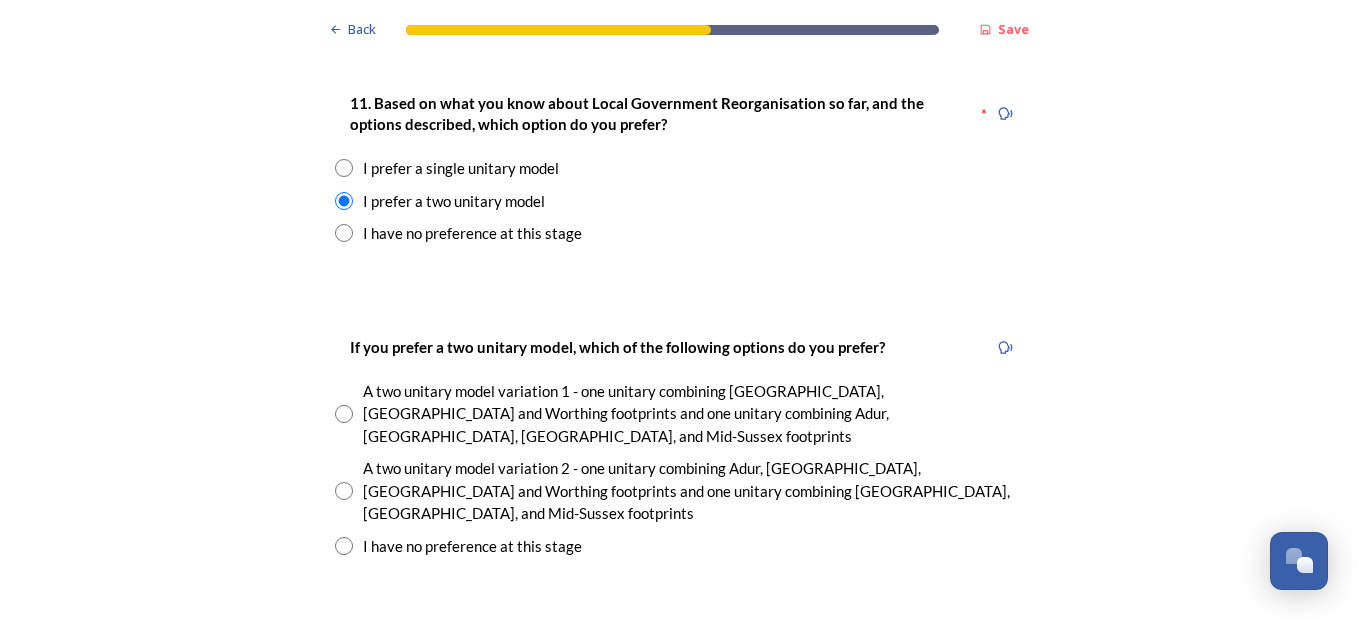 click at bounding box center [344, 491] 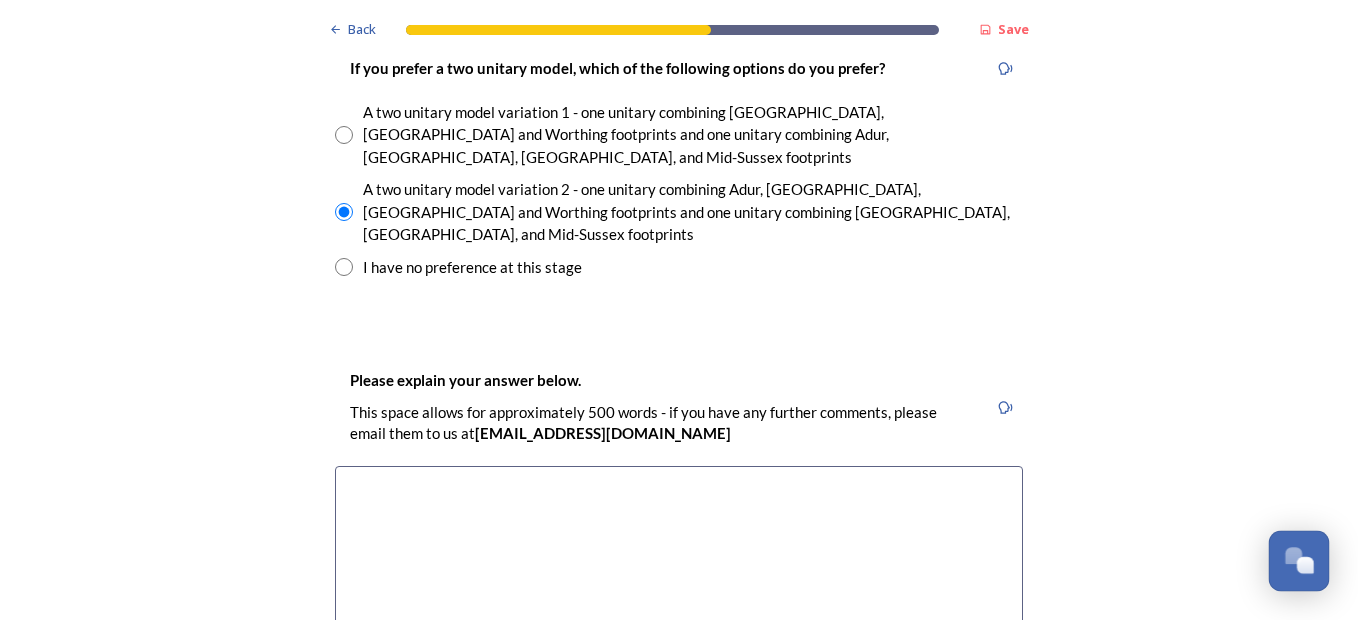 scroll, scrollTop: 2987, scrollLeft: 0, axis: vertical 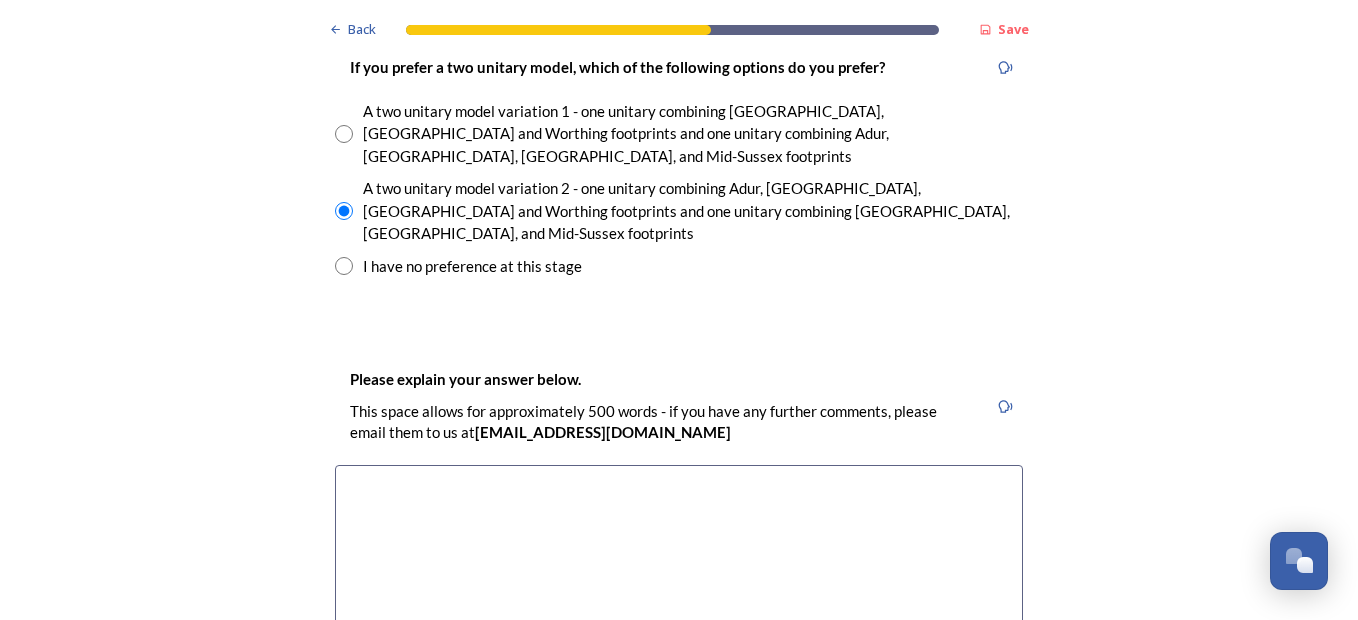 click at bounding box center [679, 577] 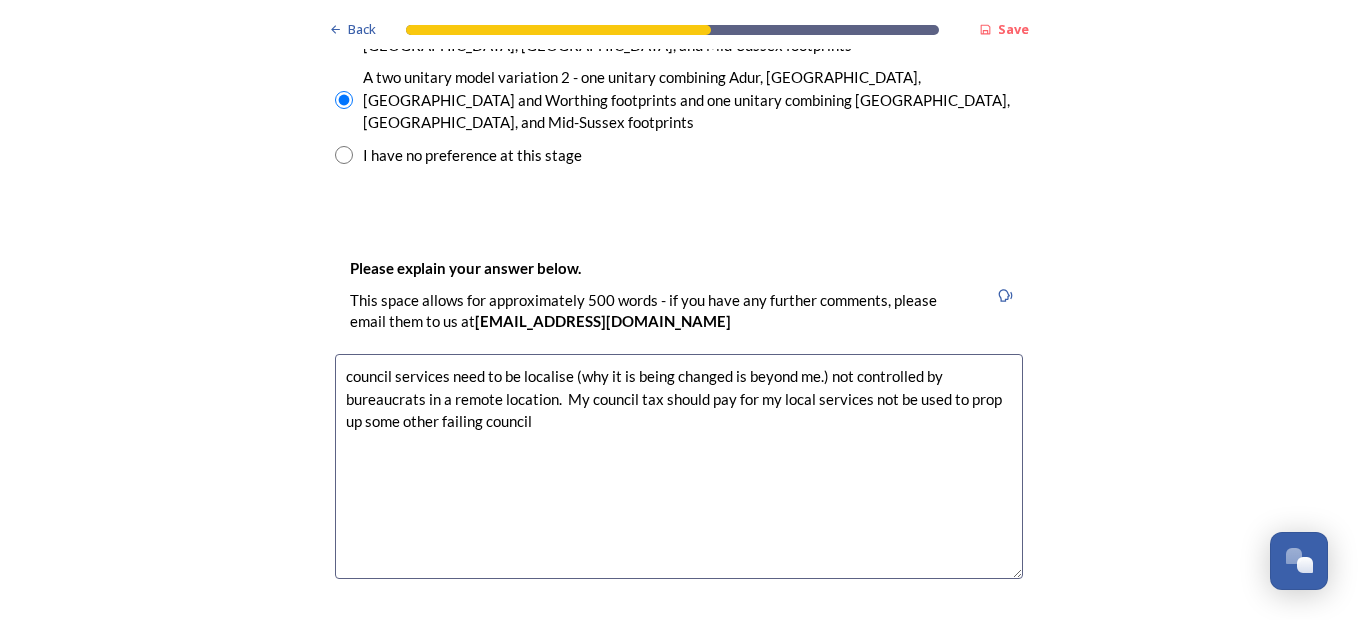 scroll, scrollTop: 3107, scrollLeft: 0, axis: vertical 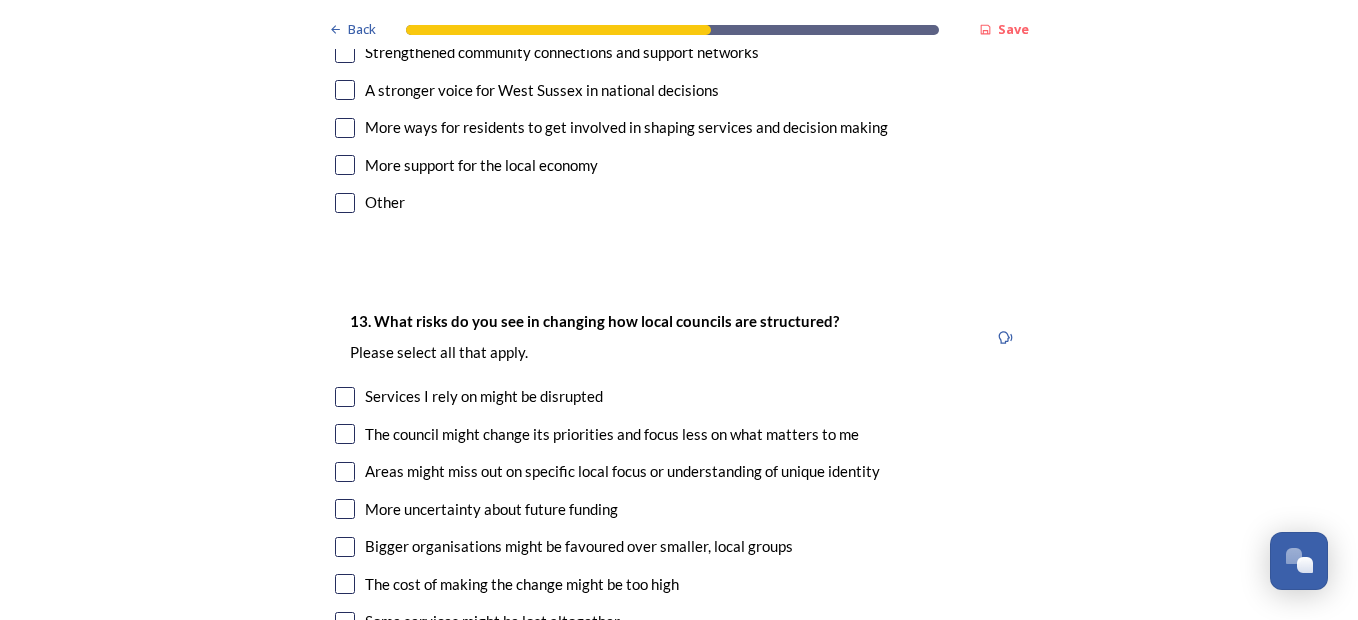 type on "council services need to be localise (why it is being changed is beyond me.) not controlled by bureaucrats in a remote location.  My council tax should pay for my local services not be used to prop up some other failing council" 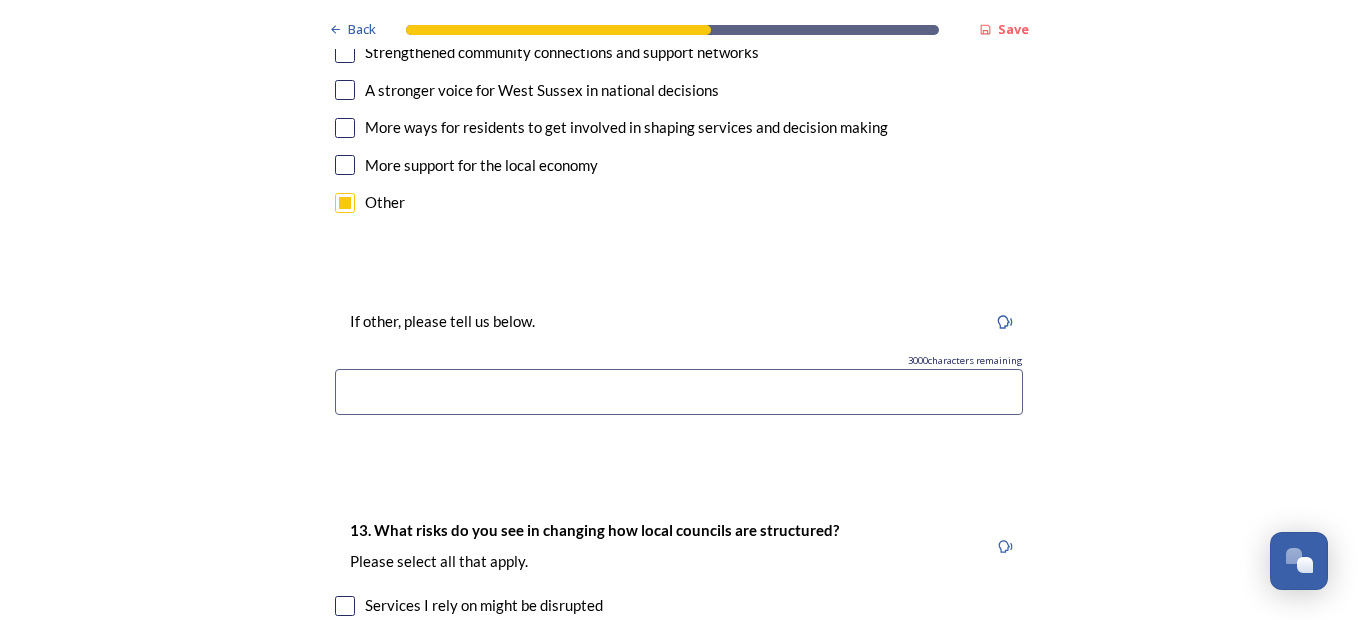 click at bounding box center [679, 392] 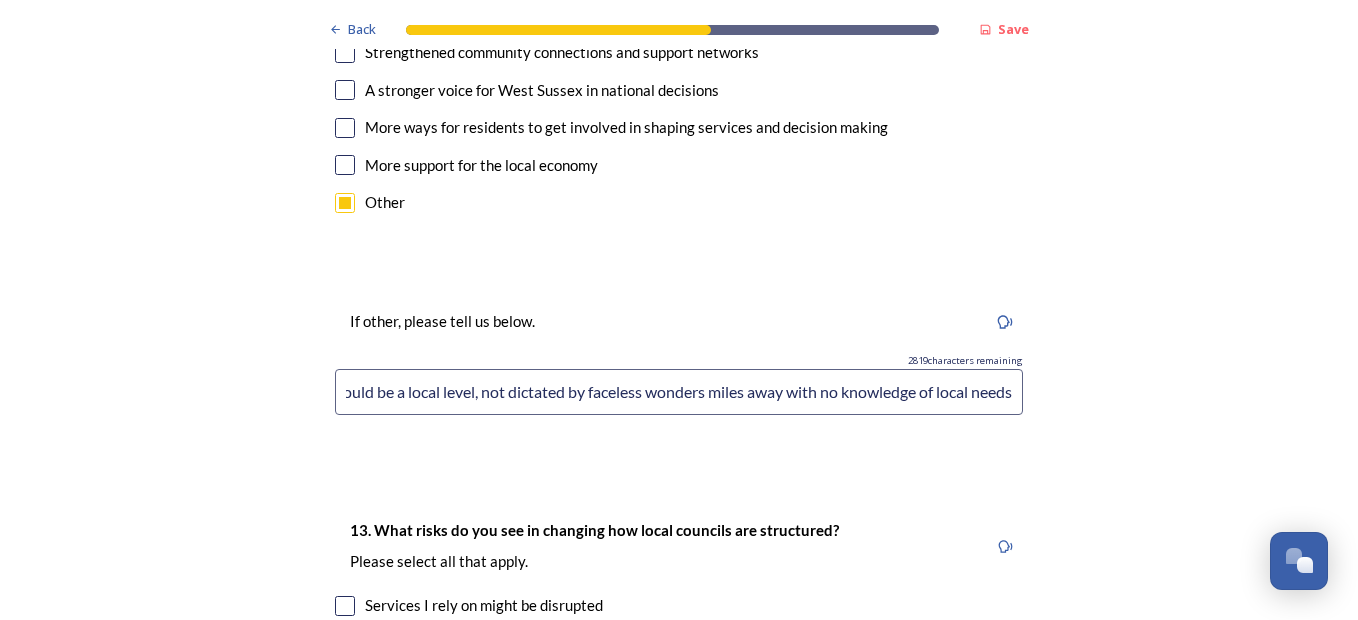 scroll, scrollTop: 0, scrollLeft: 545, axis: horizontal 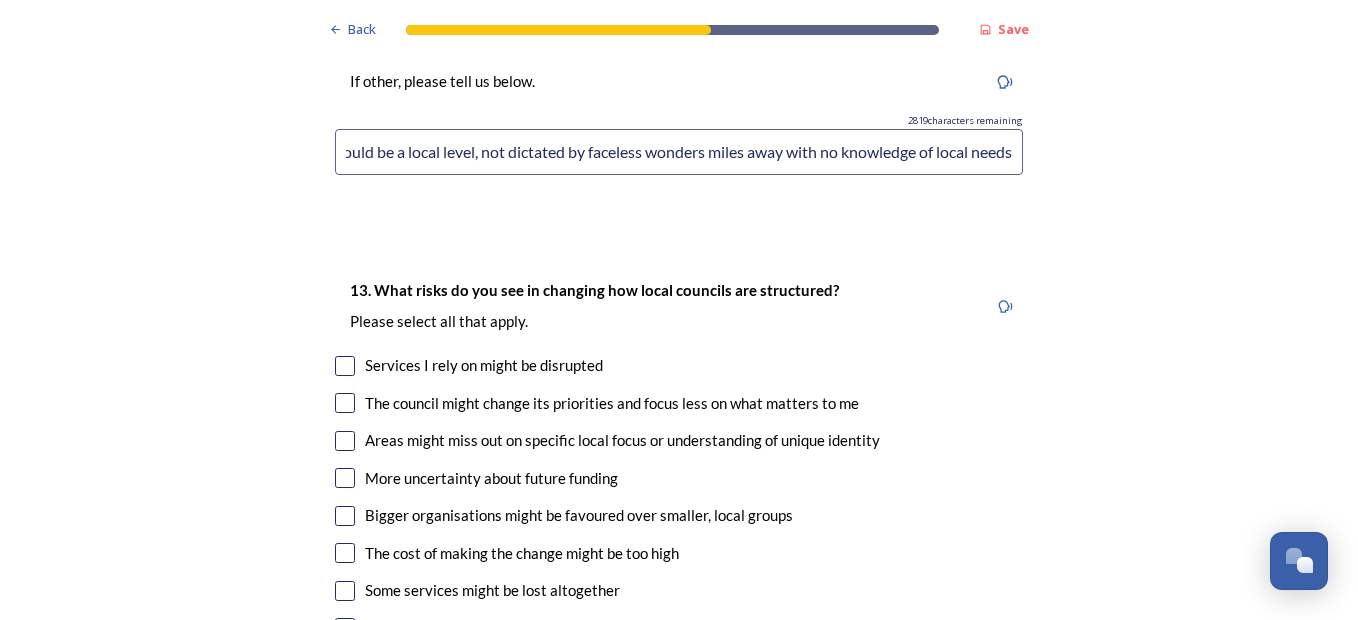 type on "I don't really see how it could help in any way. if savings need to be made it should be a local level, not dictated by faceless wonders miles away with no knowledge of local needs" 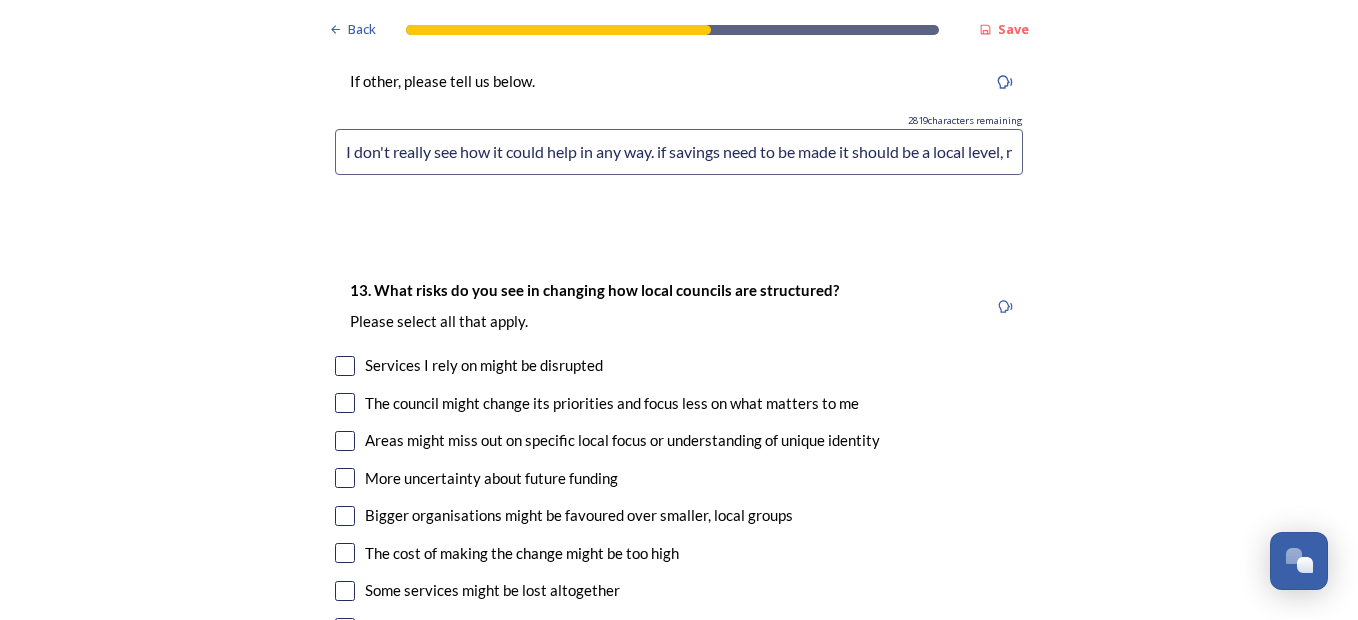 click at bounding box center [345, 366] 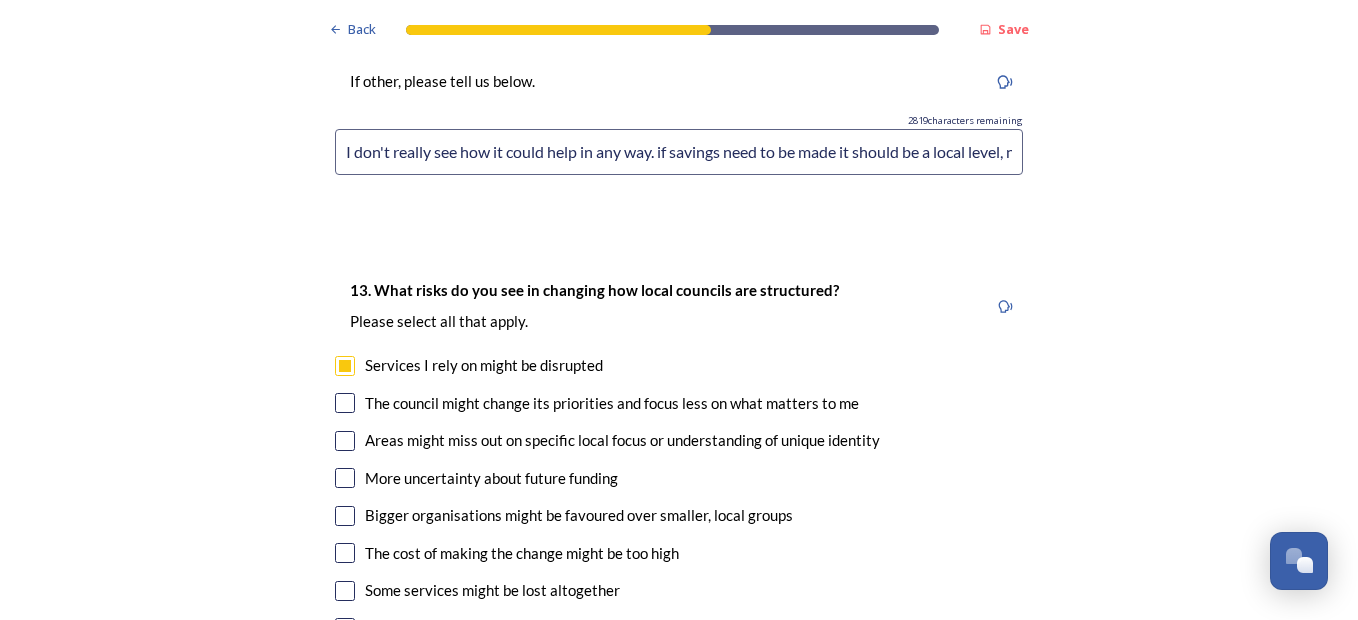 click at bounding box center [345, 403] 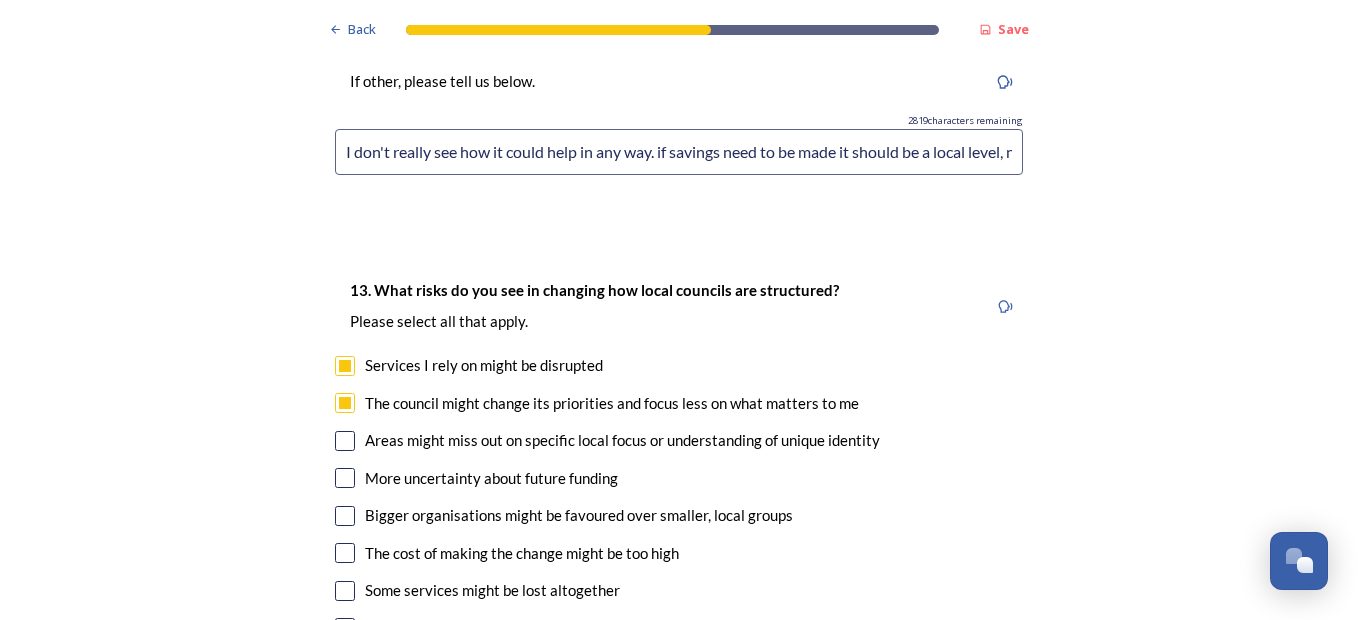 click at bounding box center (345, 441) 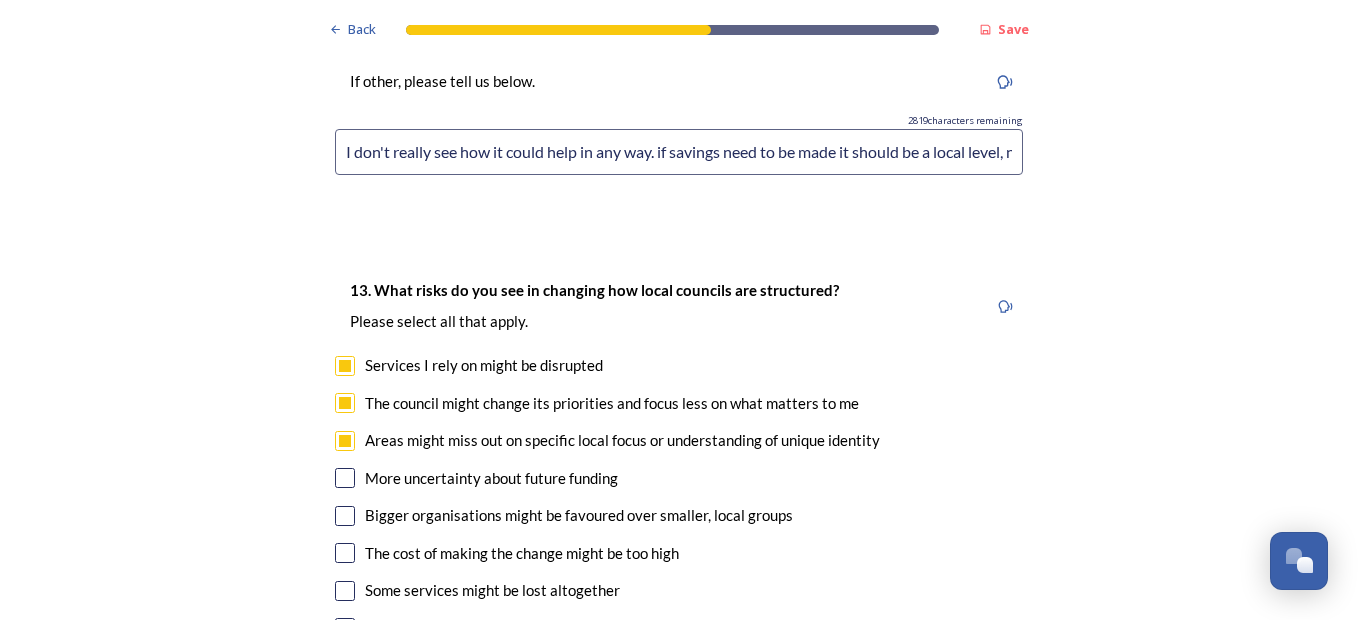 click on "More uncertainty about future funding" at bounding box center (679, 478) 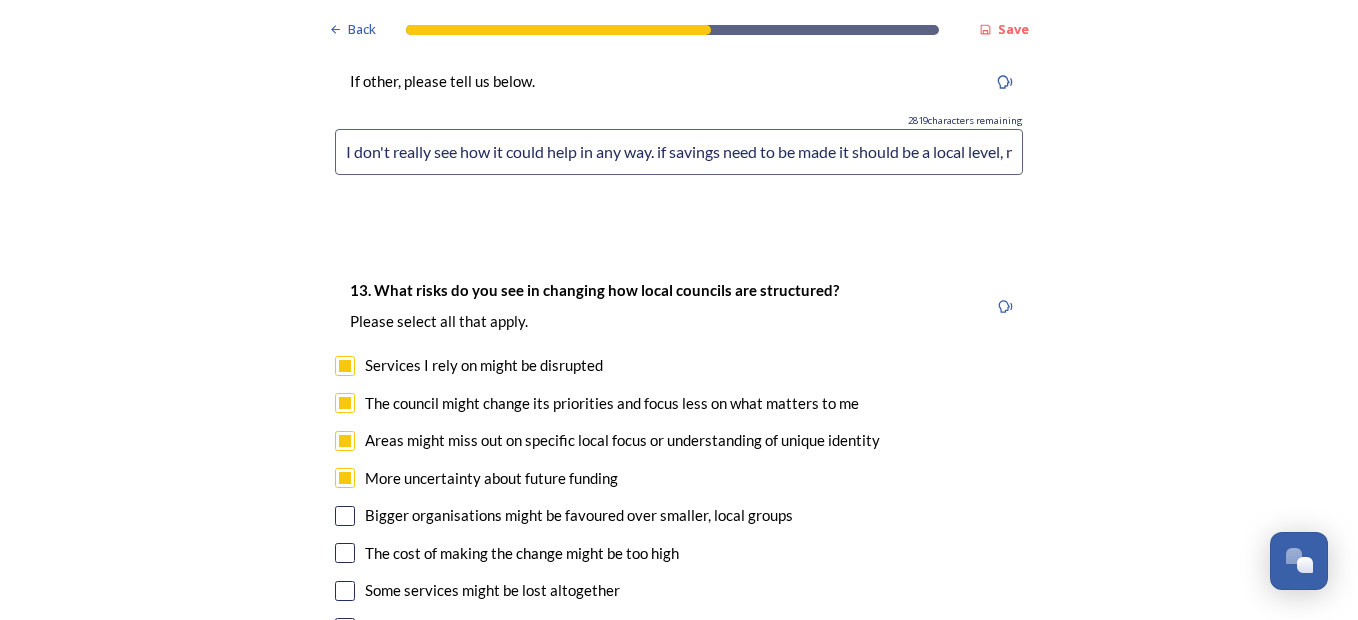 checkbox on "true" 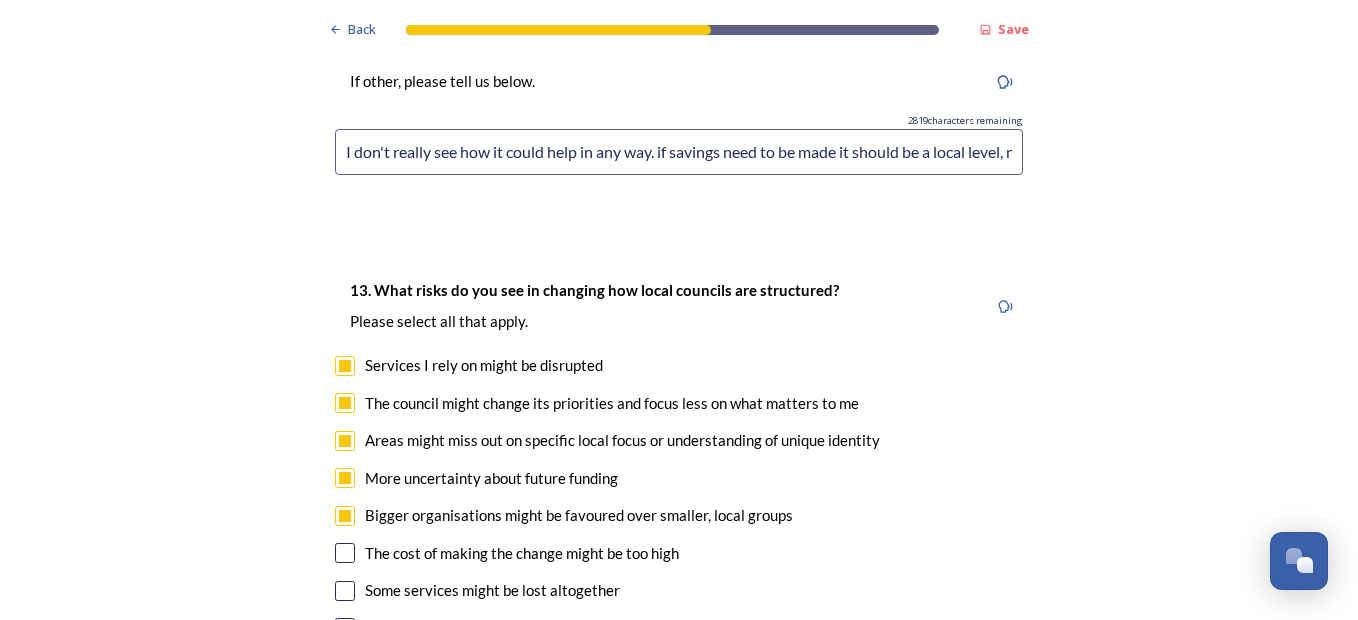 click at bounding box center [345, 553] 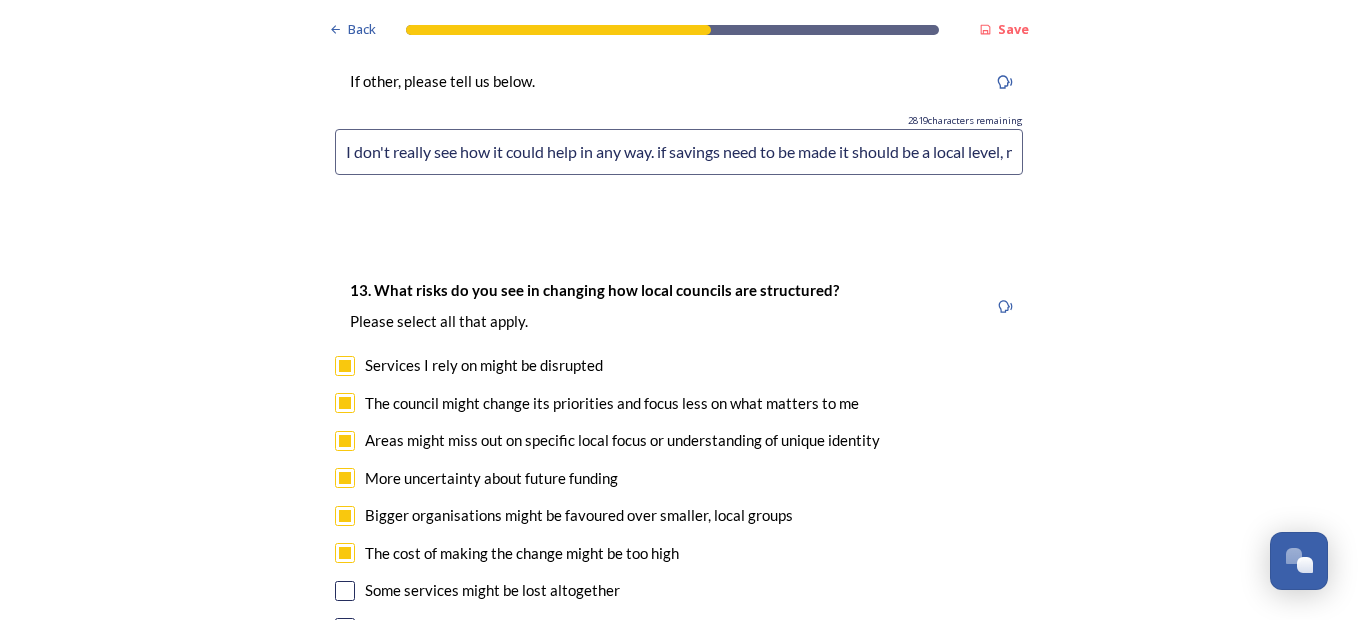 click at bounding box center (345, 591) 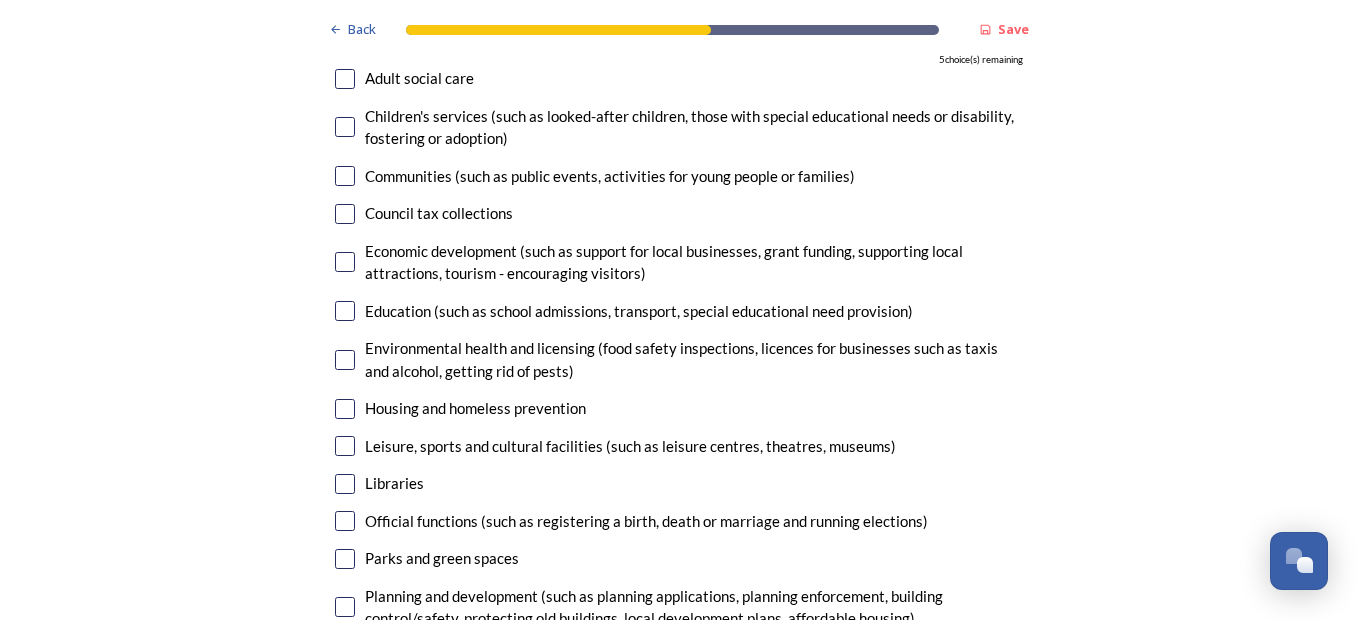 scroll, scrollTop: 5147, scrollLeft: 0, axis: vertical 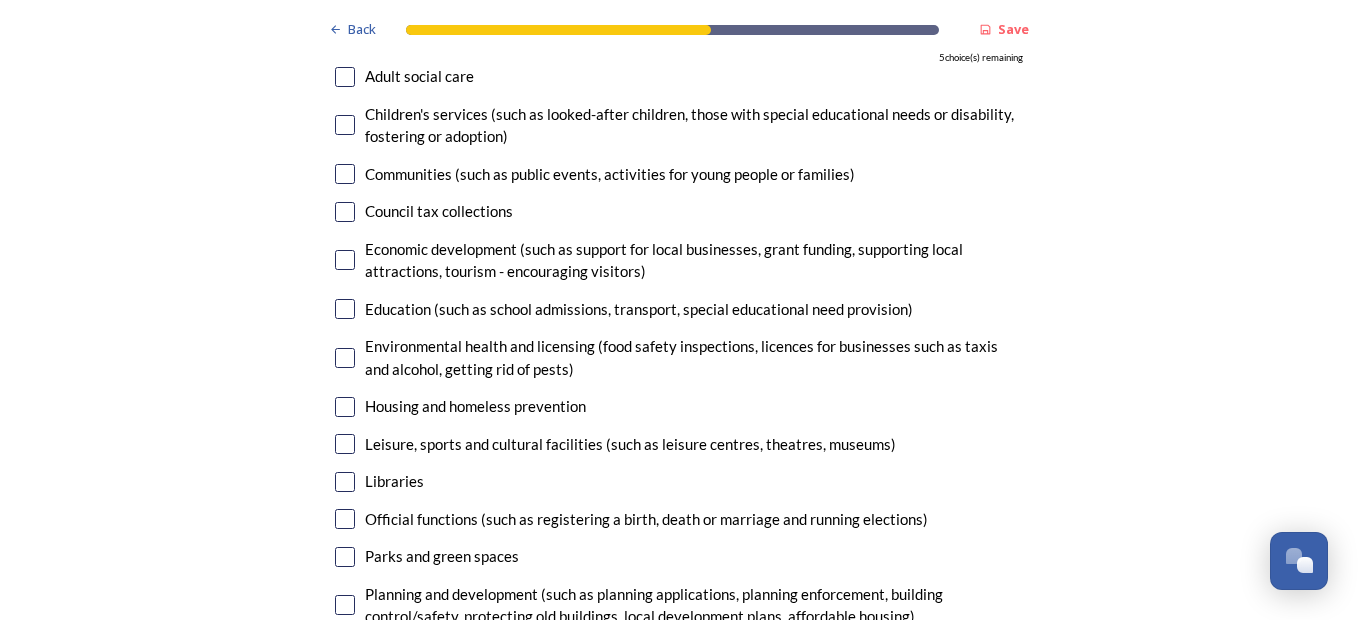 click at bounding box center [345, 212] 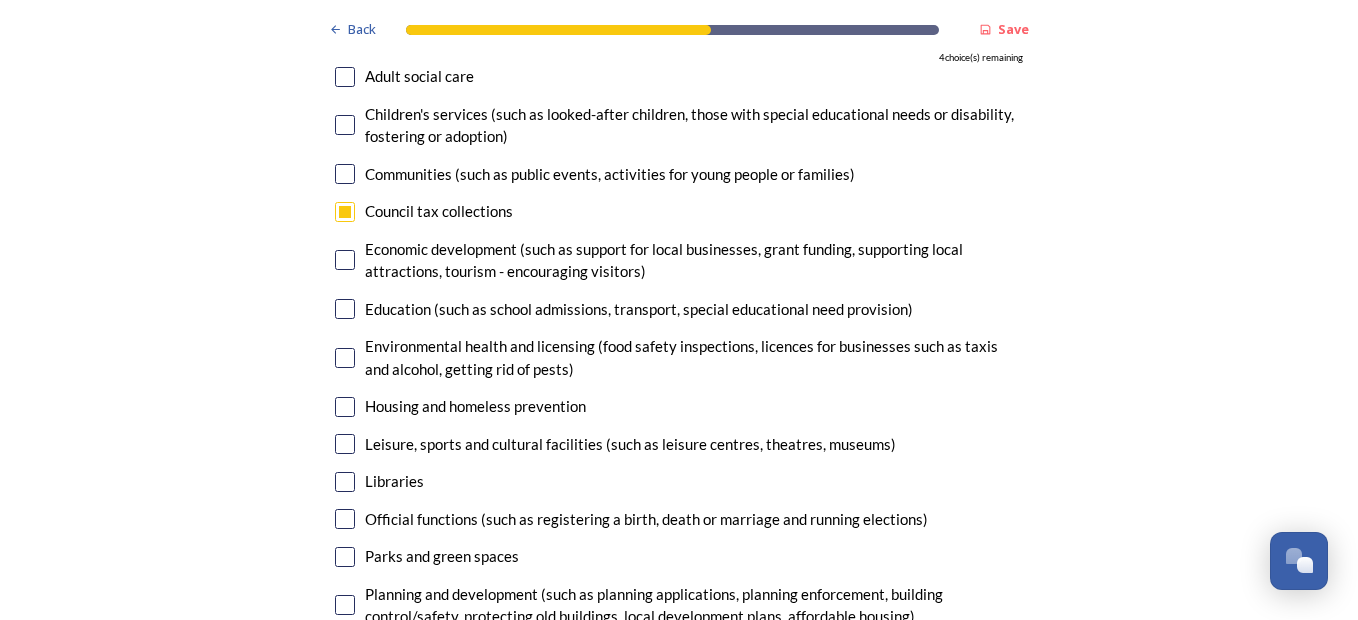 click at bounding box center [345, 407] 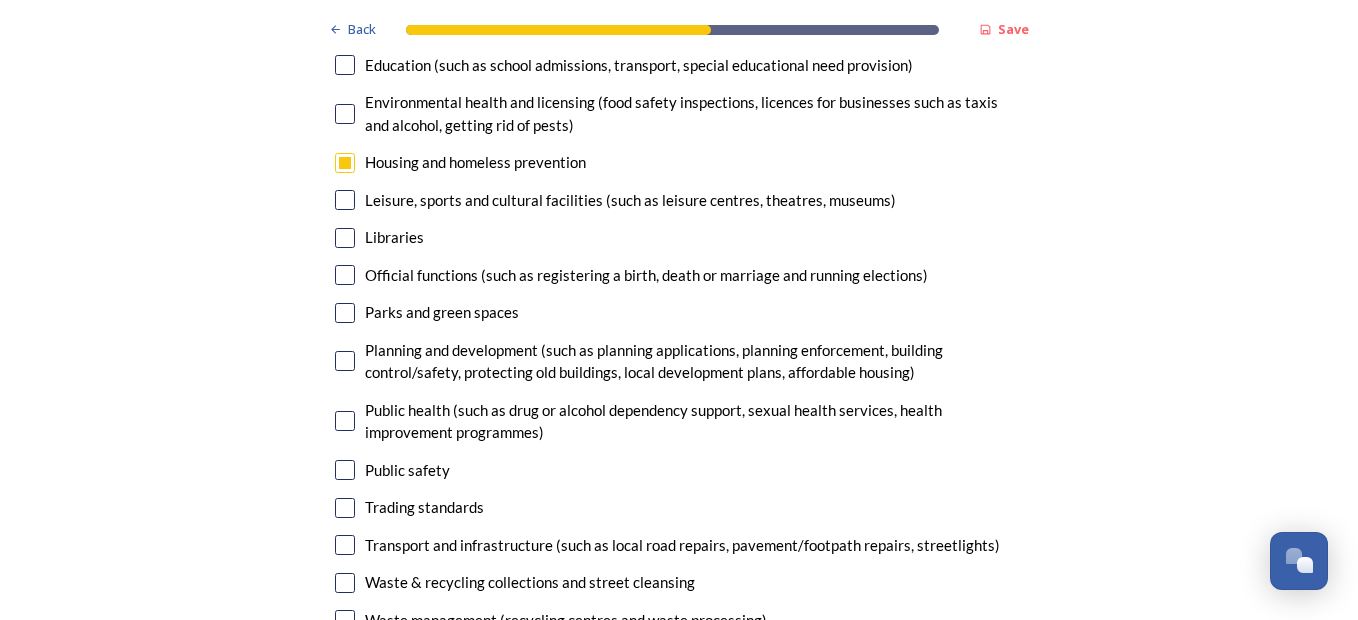 scroll, scrollTop: 5427, scrollLeft: 0, axis: vertical 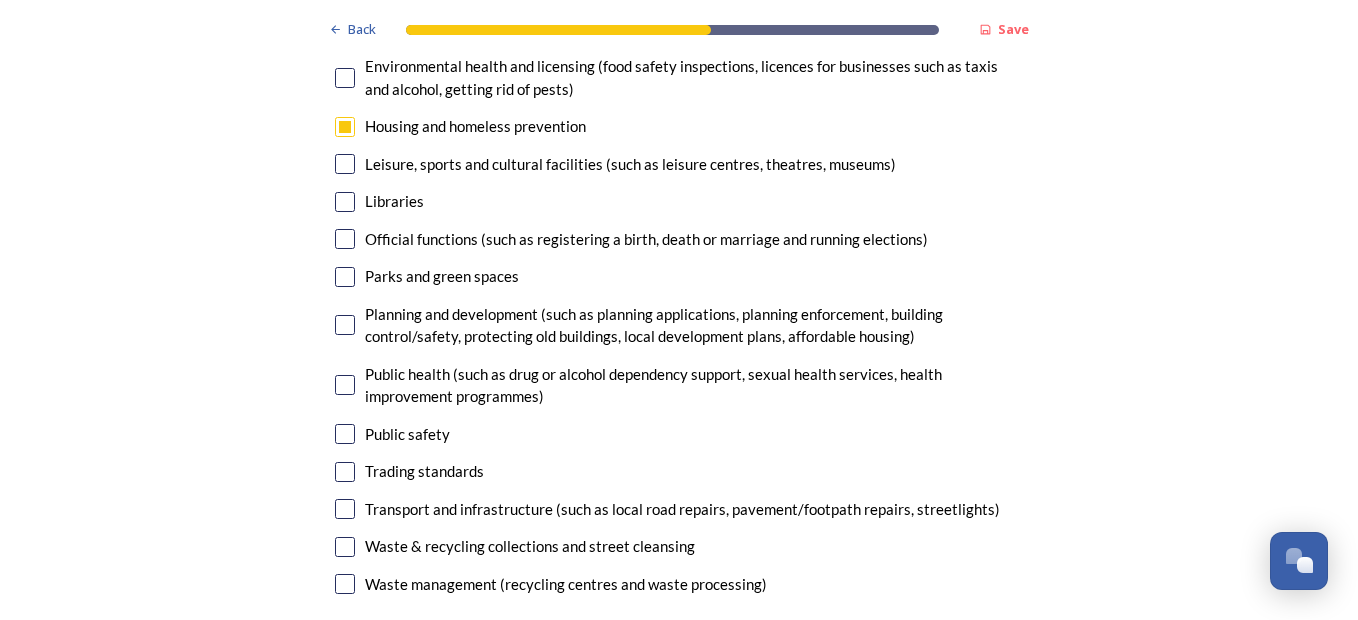 click at bounding box center [345, 434] 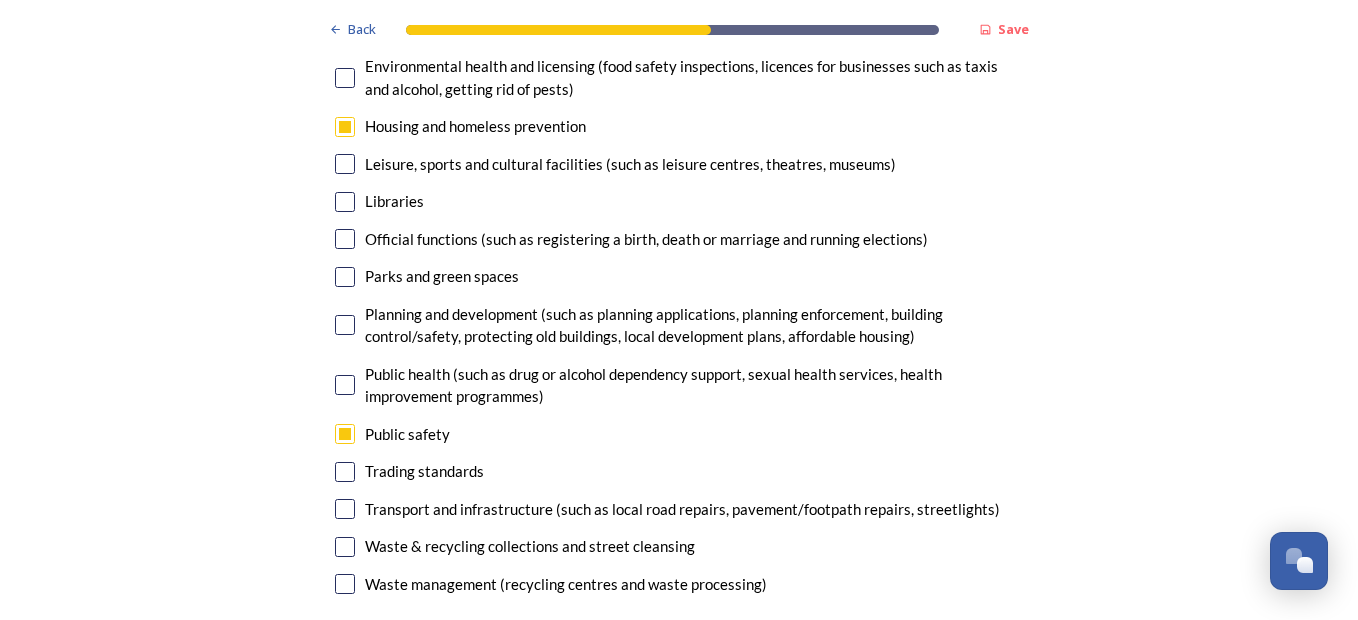 click at bounding box center [345, 509] 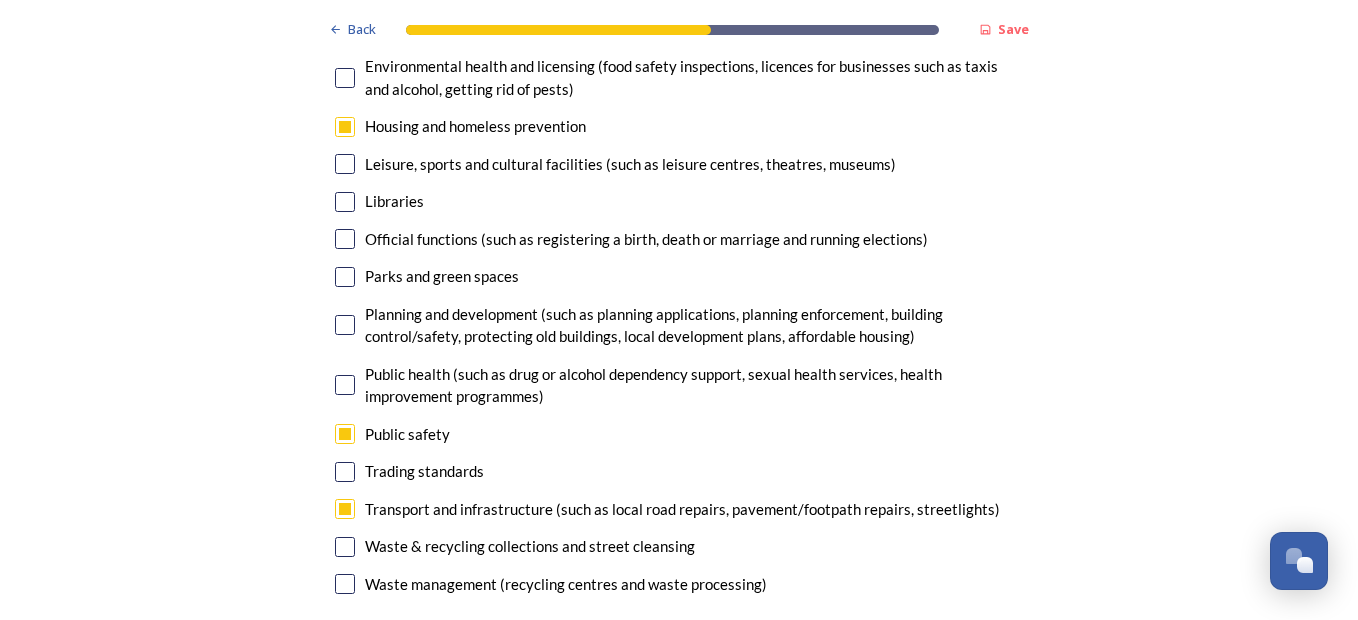 click at bounding box center (345, 547) 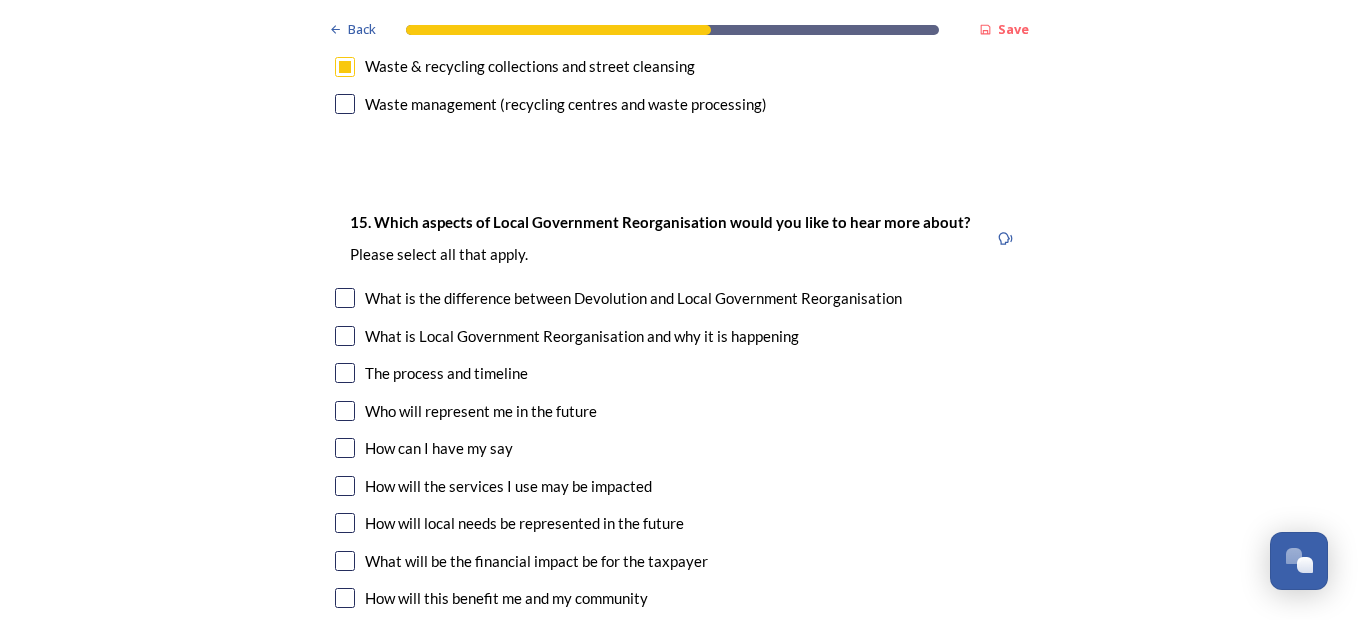 scroll, scrollTop: 5947, scrollLeft: 0, axis: vertical 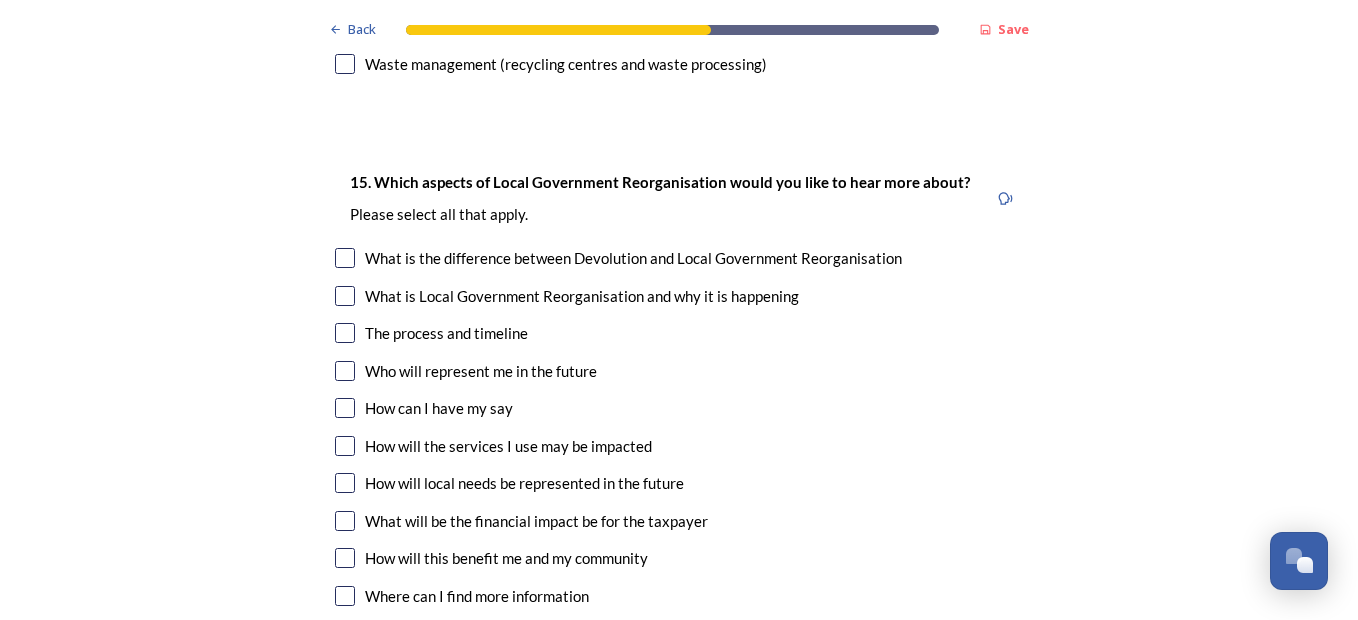 click at bounding box center (345, 521) 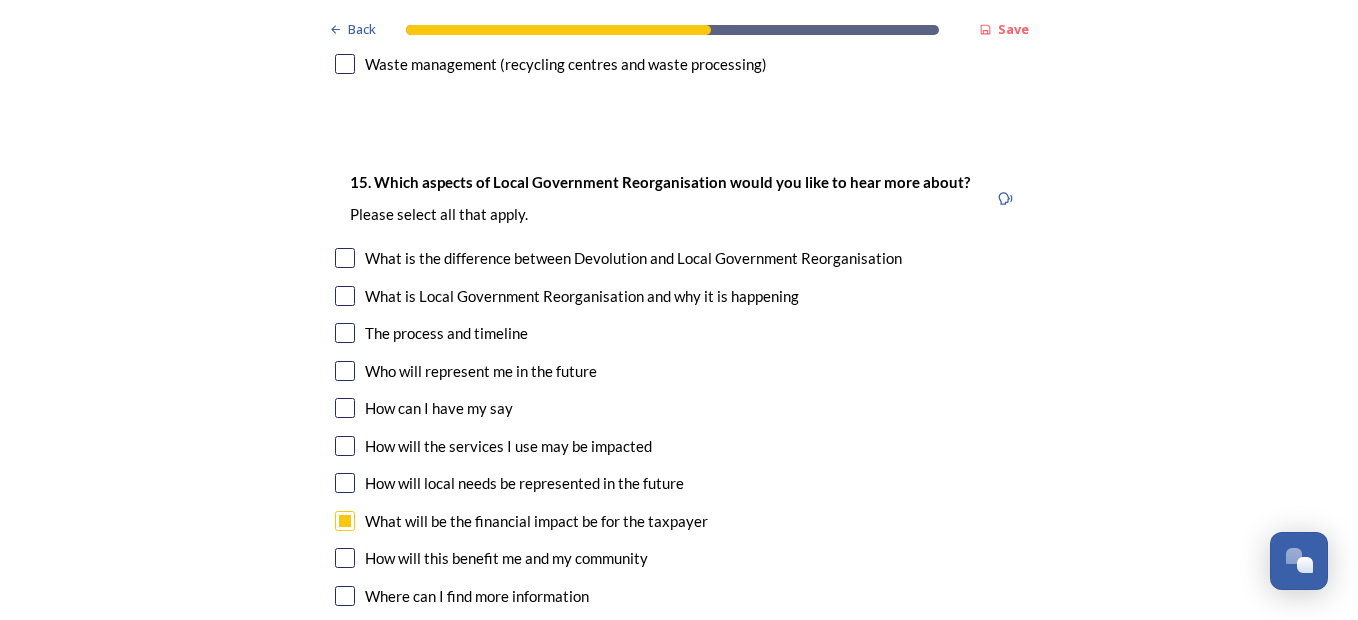 click at bounding box center (345, 558) 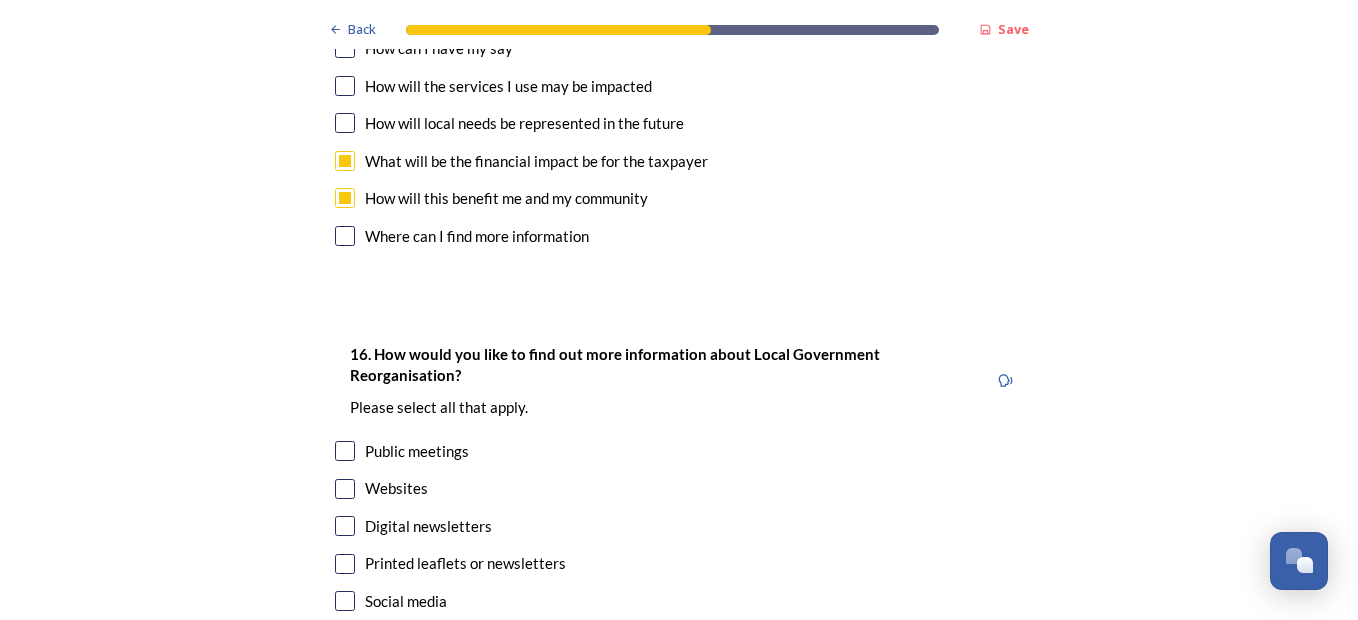 scroll, scrollTop: 6347, scrollLeft: 0, axis: vertical 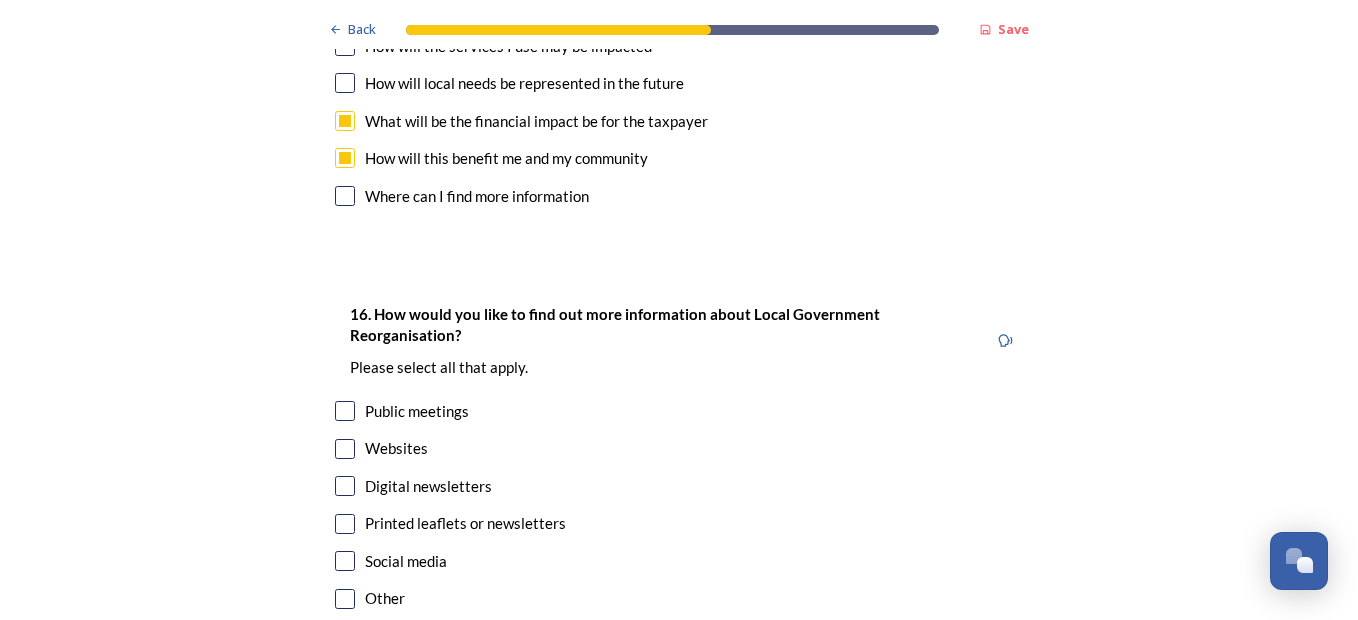 click at bounding box center [345, 411] 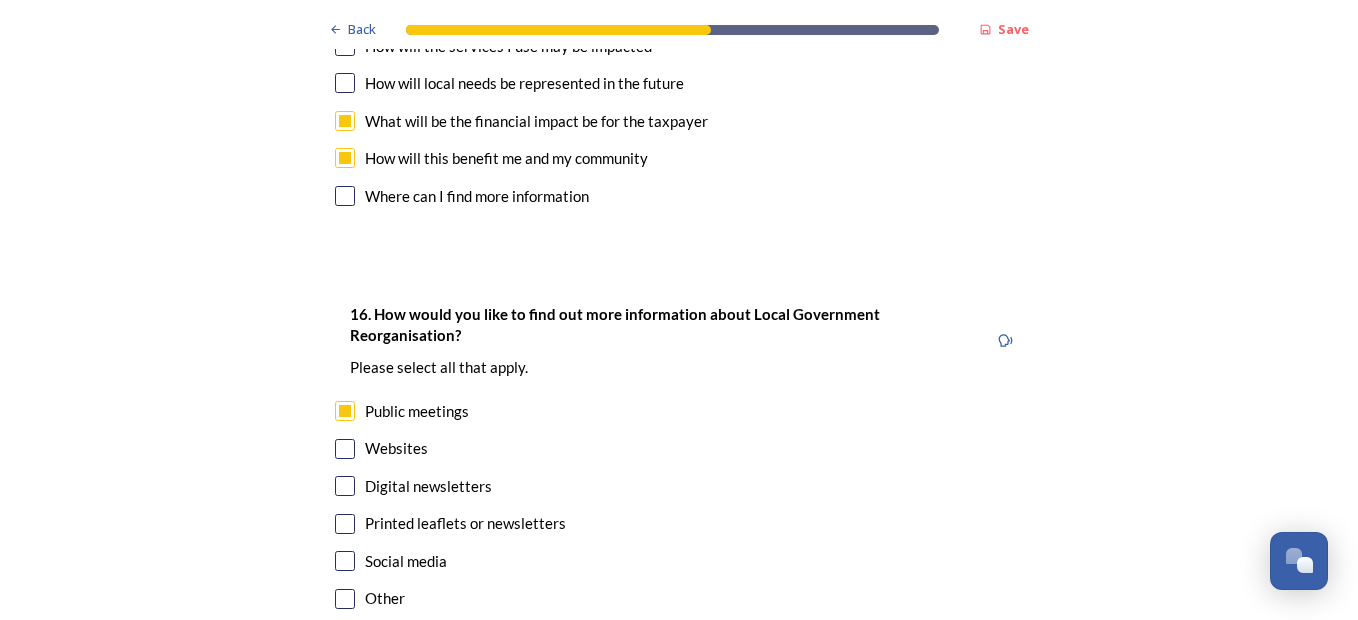 click at bounding box center (345, 524) 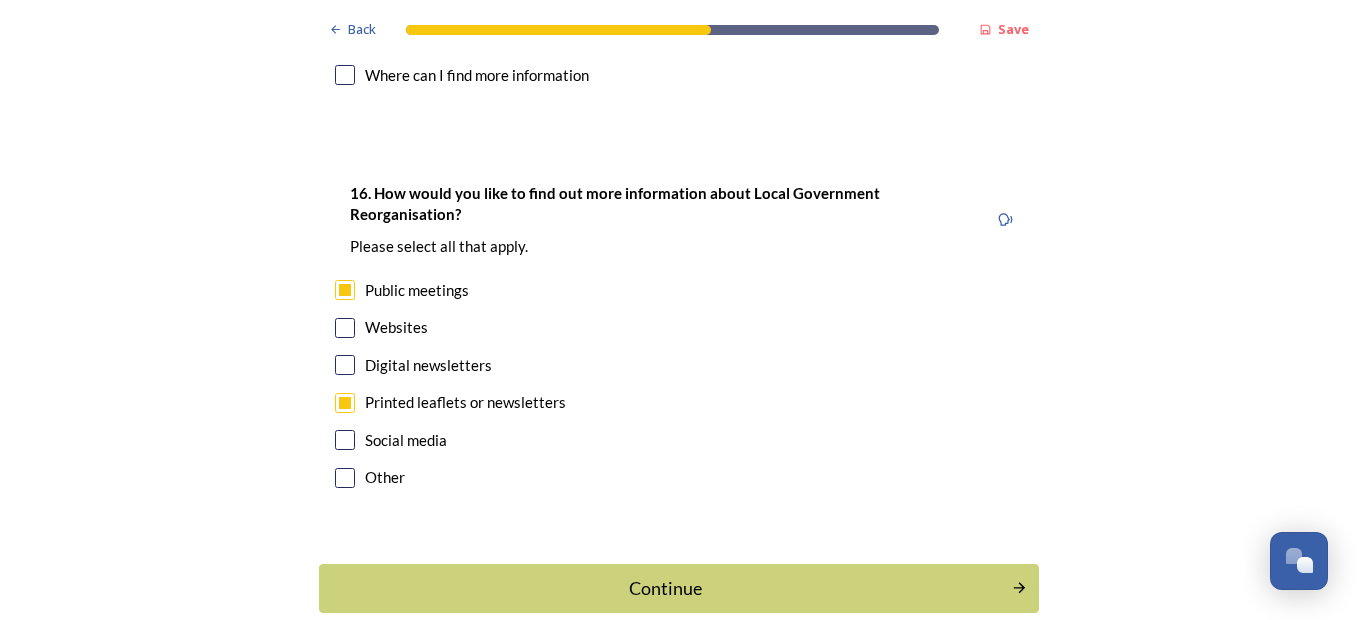 scroll, scrollTop: 6473, scrollLeft: 0, axis: vertical 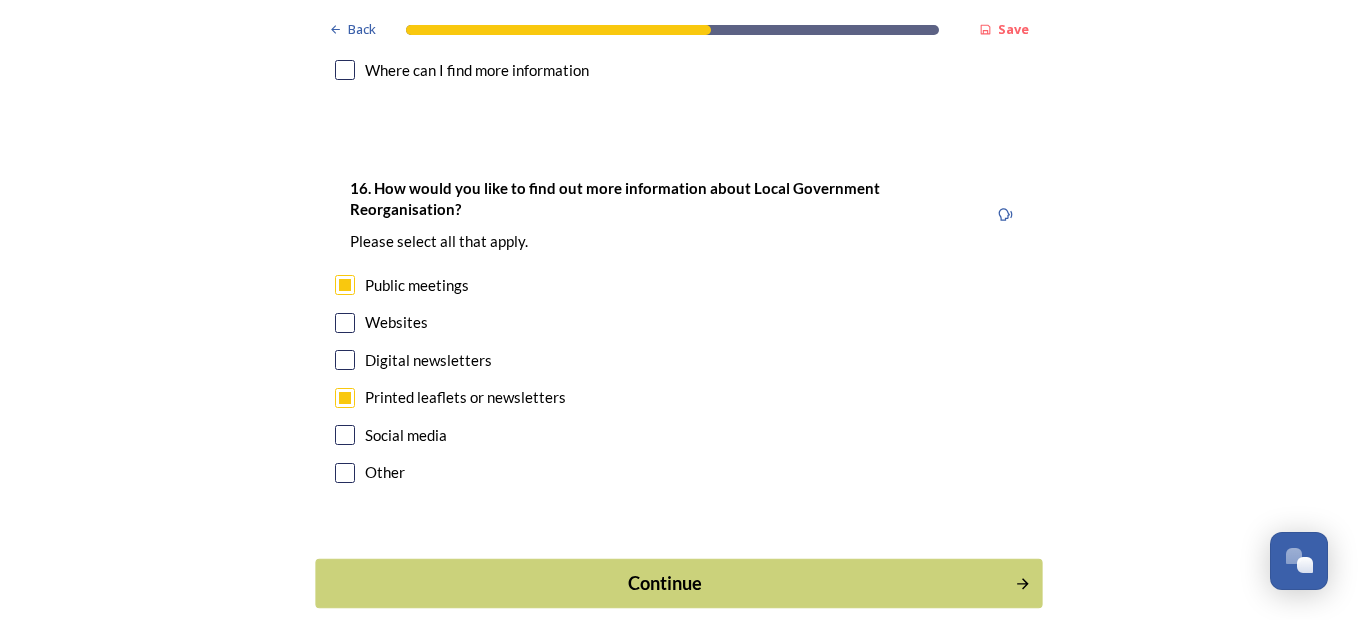 click on "Continue" at bounding box center [665, 583] 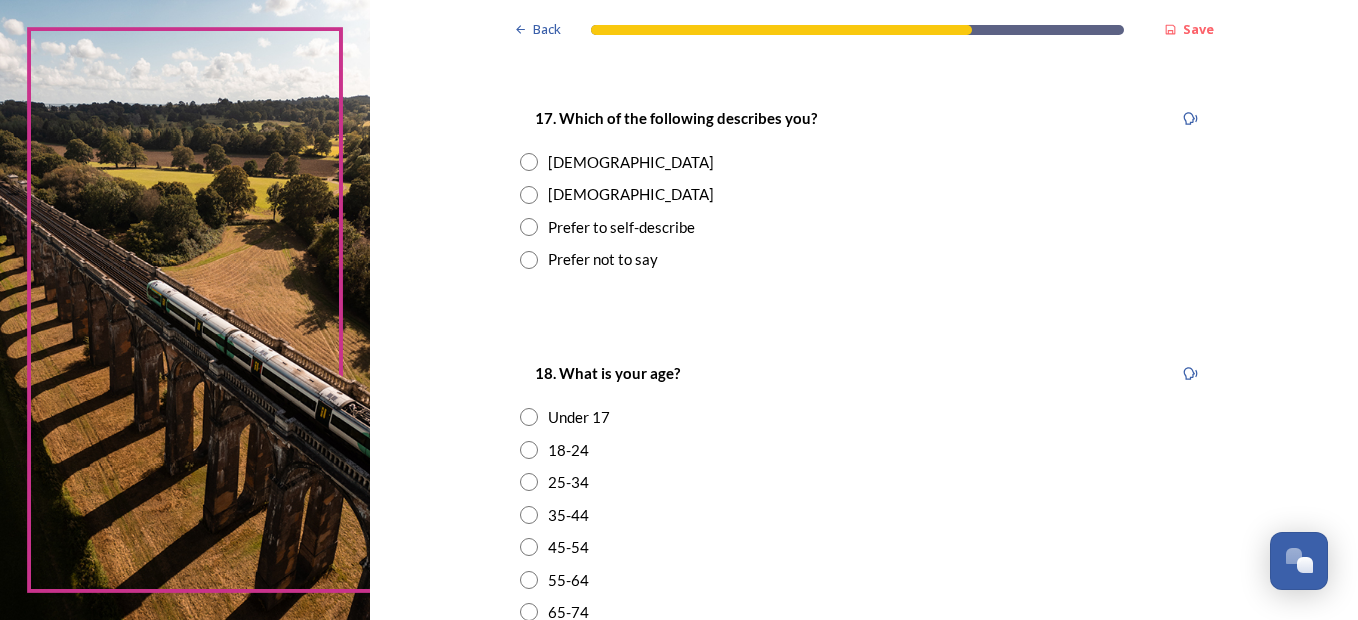 scroll, scrollTop: 400, scrollLeft: 0, axis: vertical 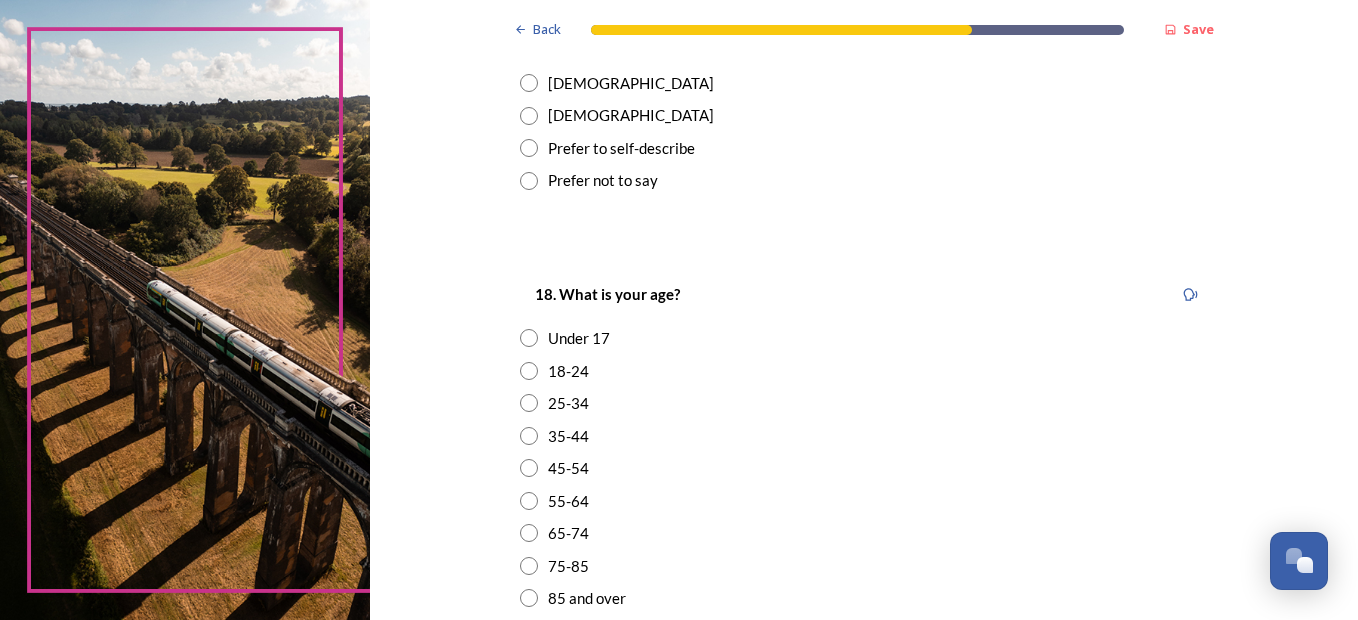 click at bounding box center [529, 83] 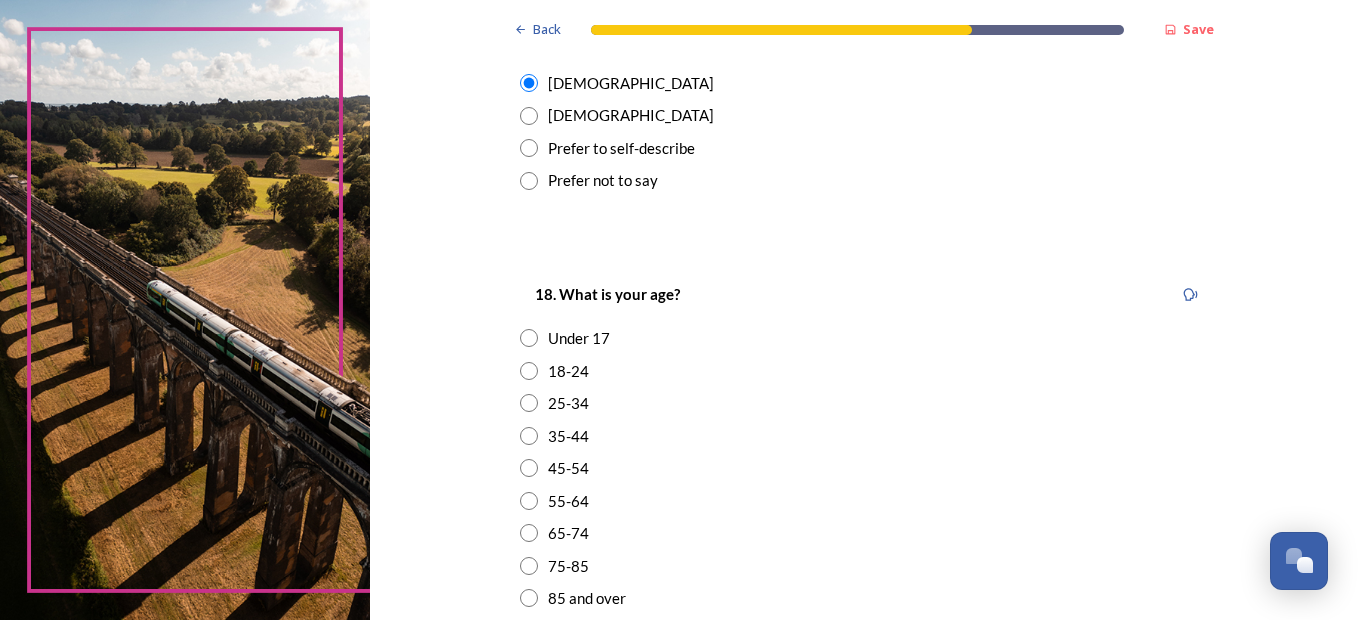 click at bounding box center (529, 533) 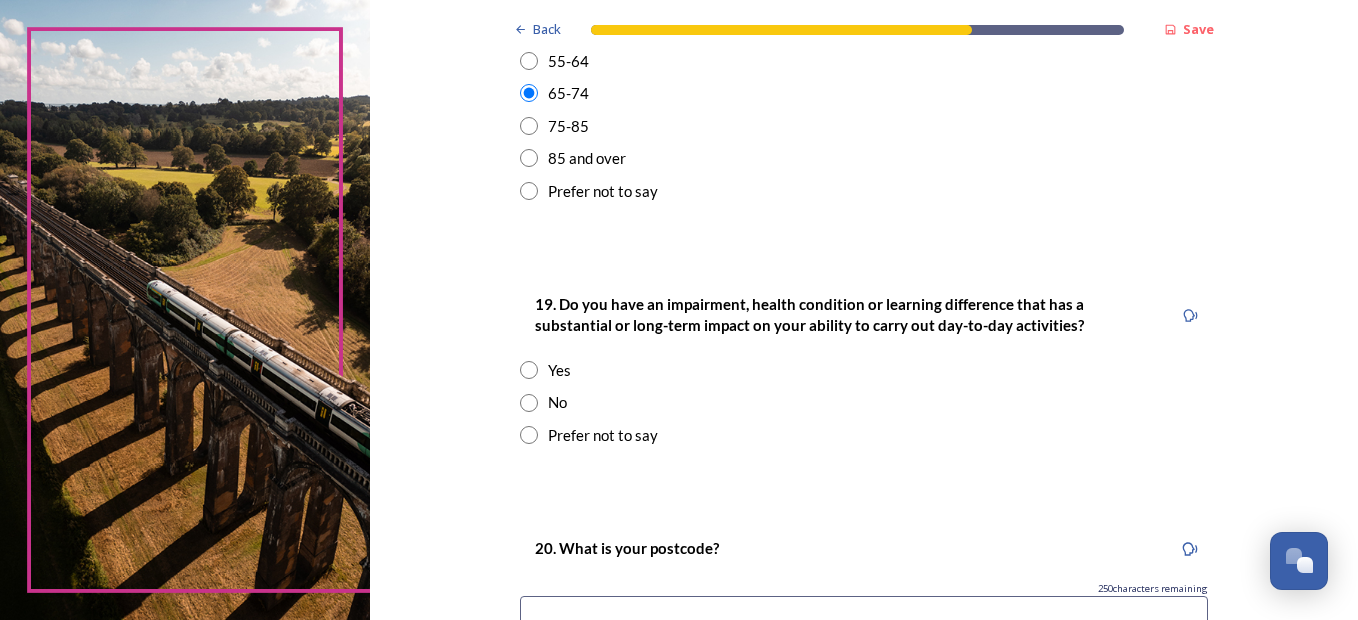scroll, scrollTop: 880, scrollLeft: 0, axis: vertical 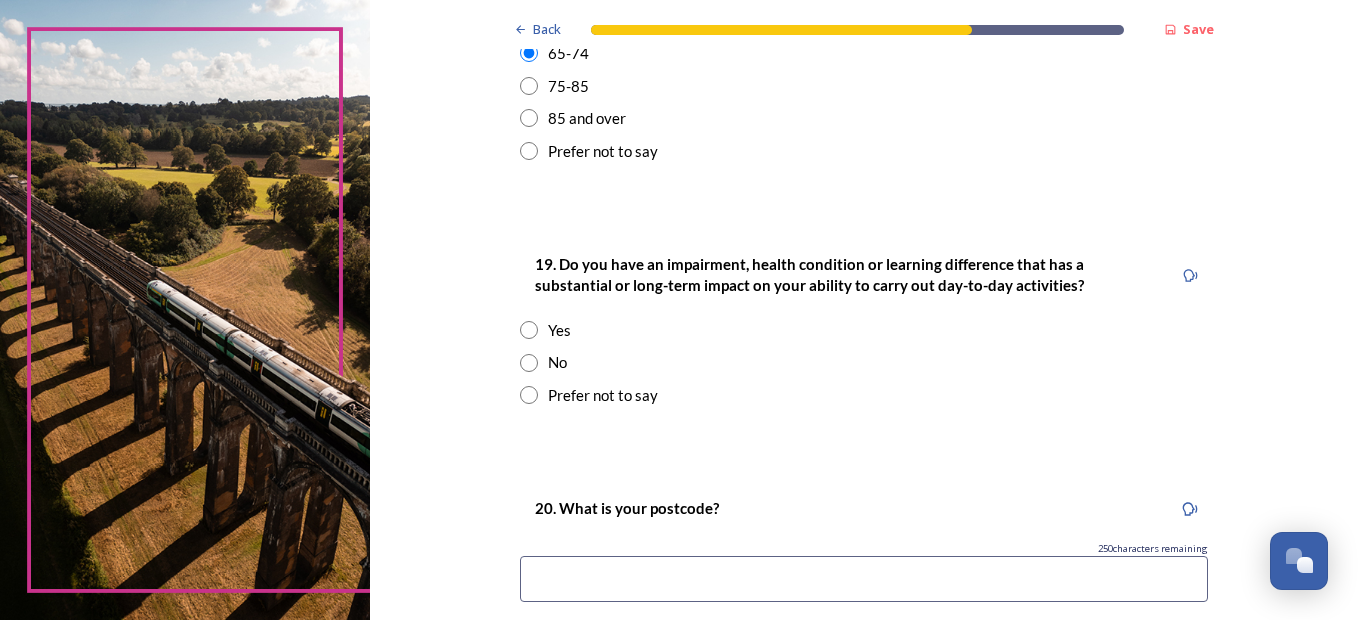 click at bounding box center [529, 363] 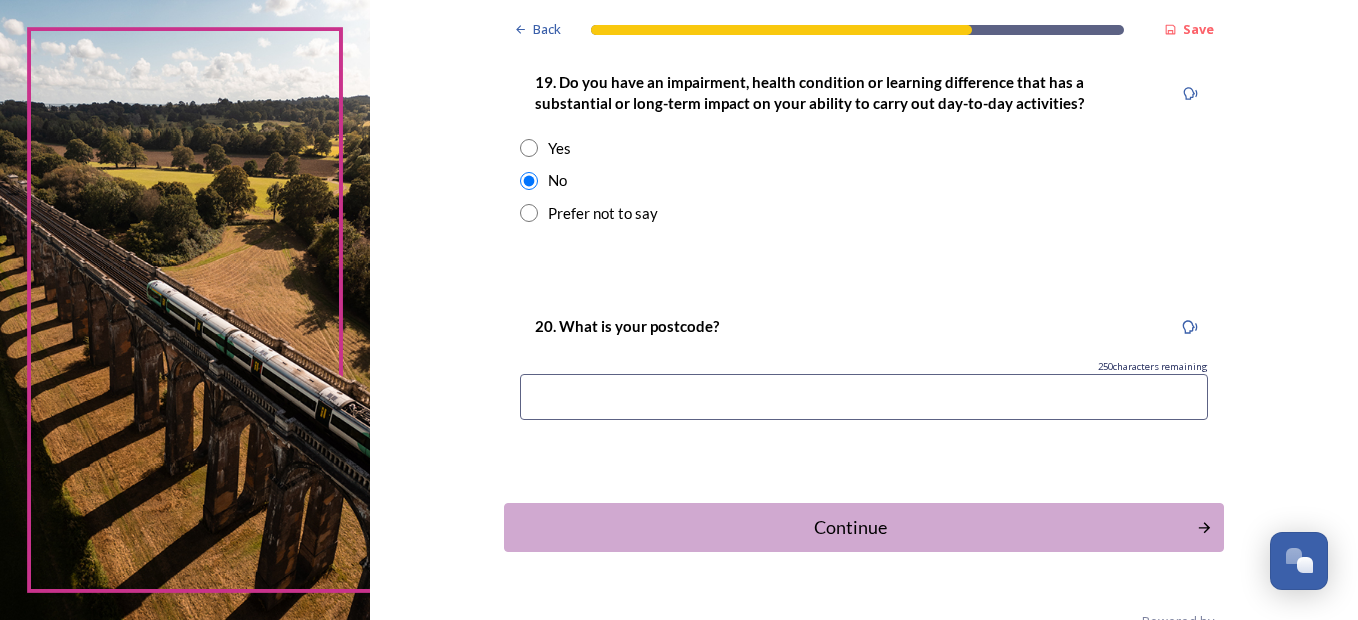 scroll, scrollTop: 1080, scrollLeft: 0, axis: vertical 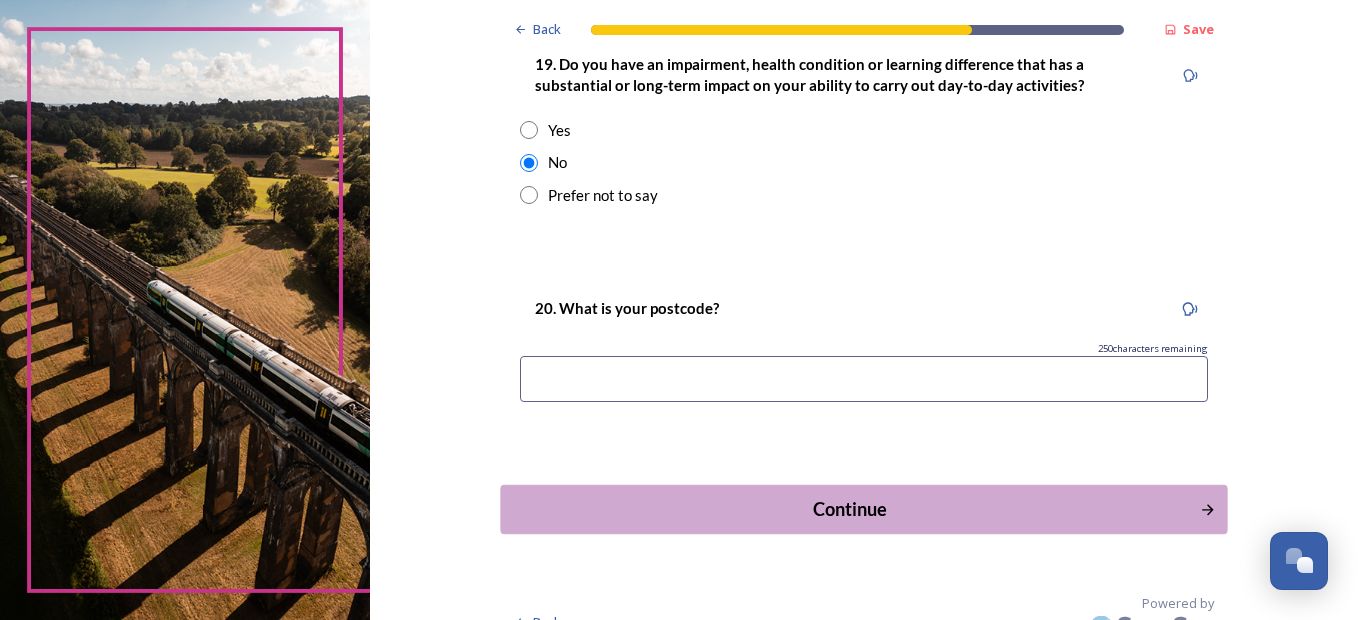click on "Continue" at bounding box center [850, 509] 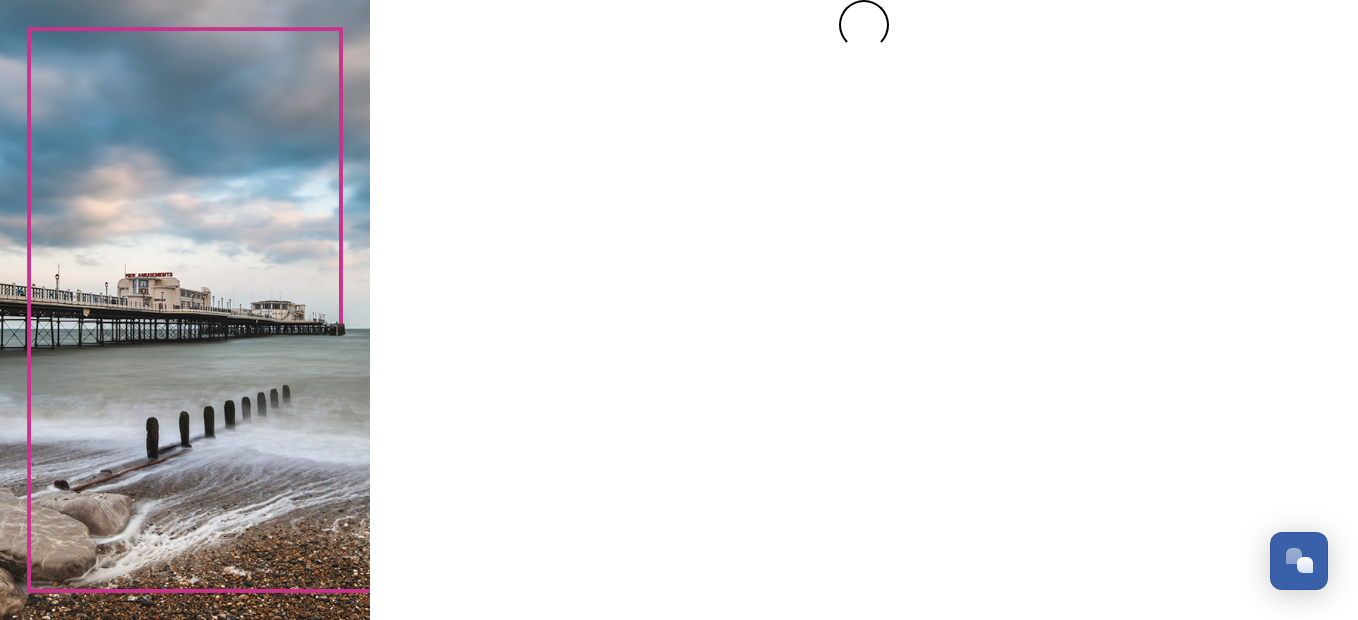 scroll, scrollTop: 0, scrollLeft: 0, axis: both 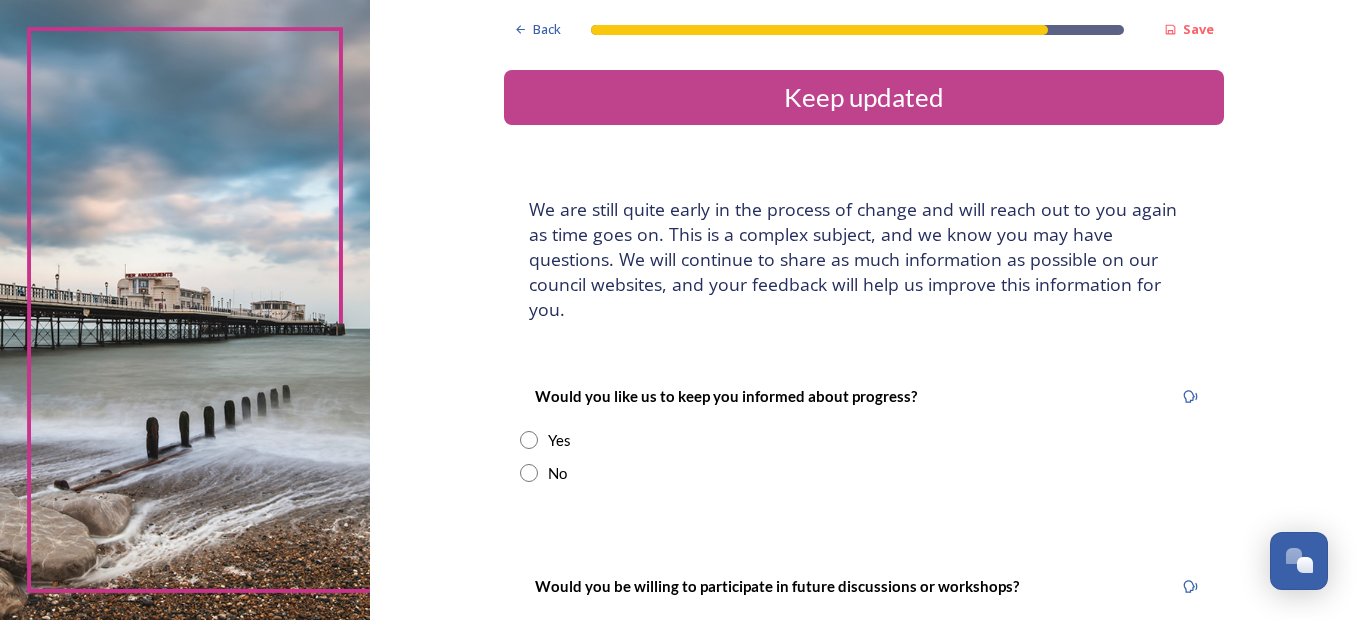 click at bounding box center (529, 473) 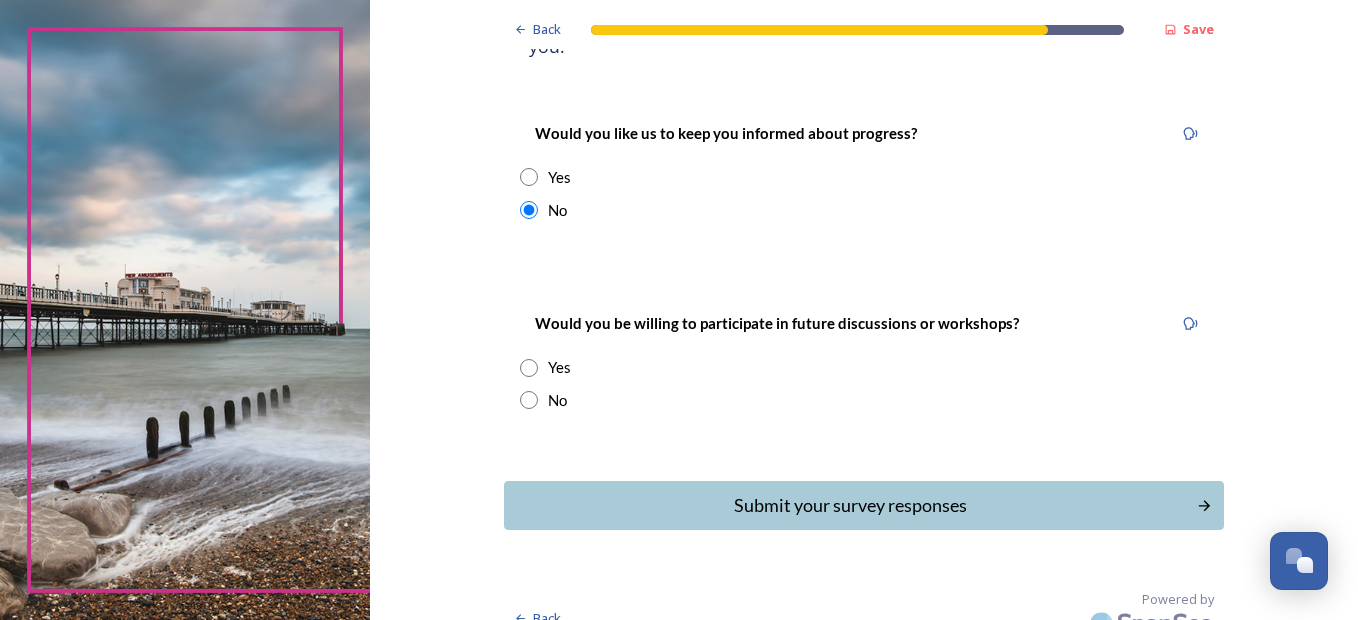 scroll, scrollTop: 264, scrollLeft: 0, axis: vertical 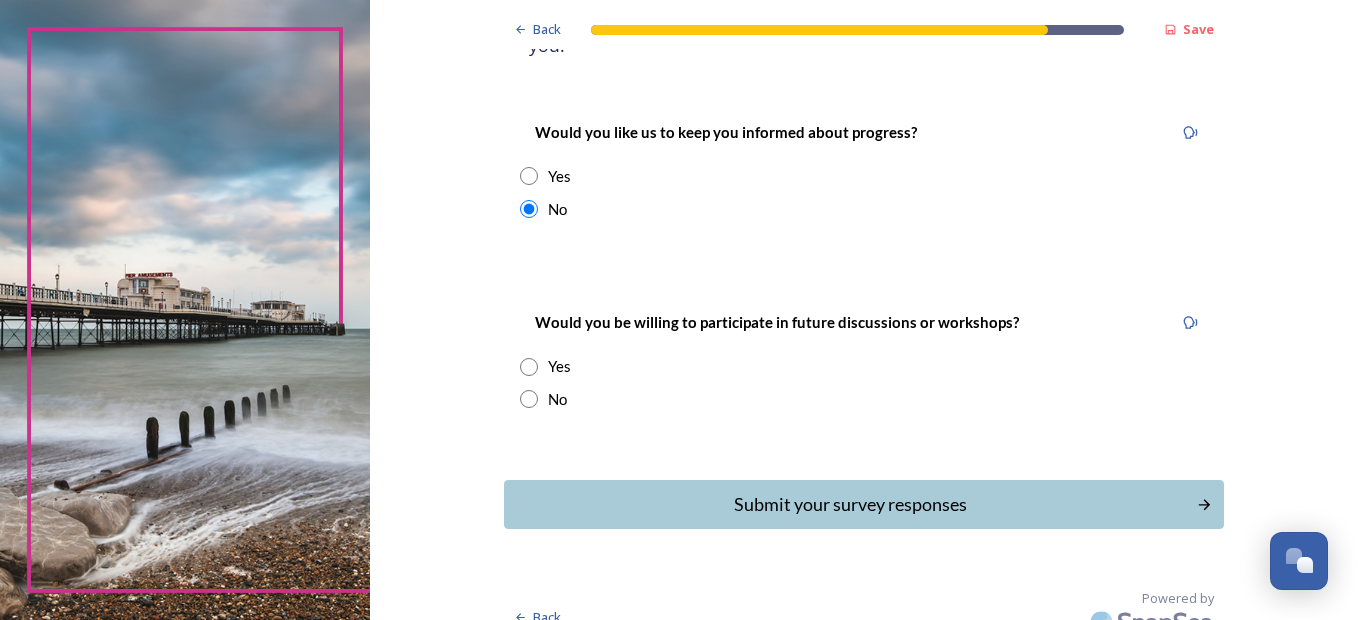 click at bounding box center (529, 399) 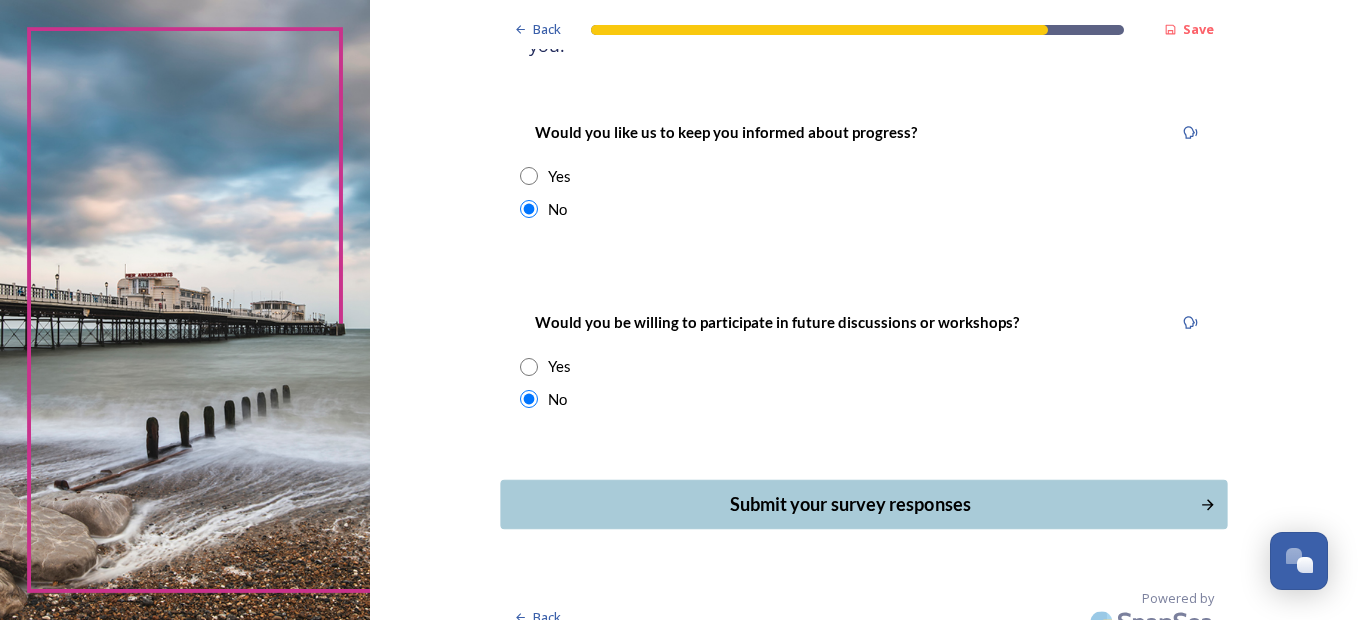 click on "Submit your survey responses" at bounding box center (850, 504) 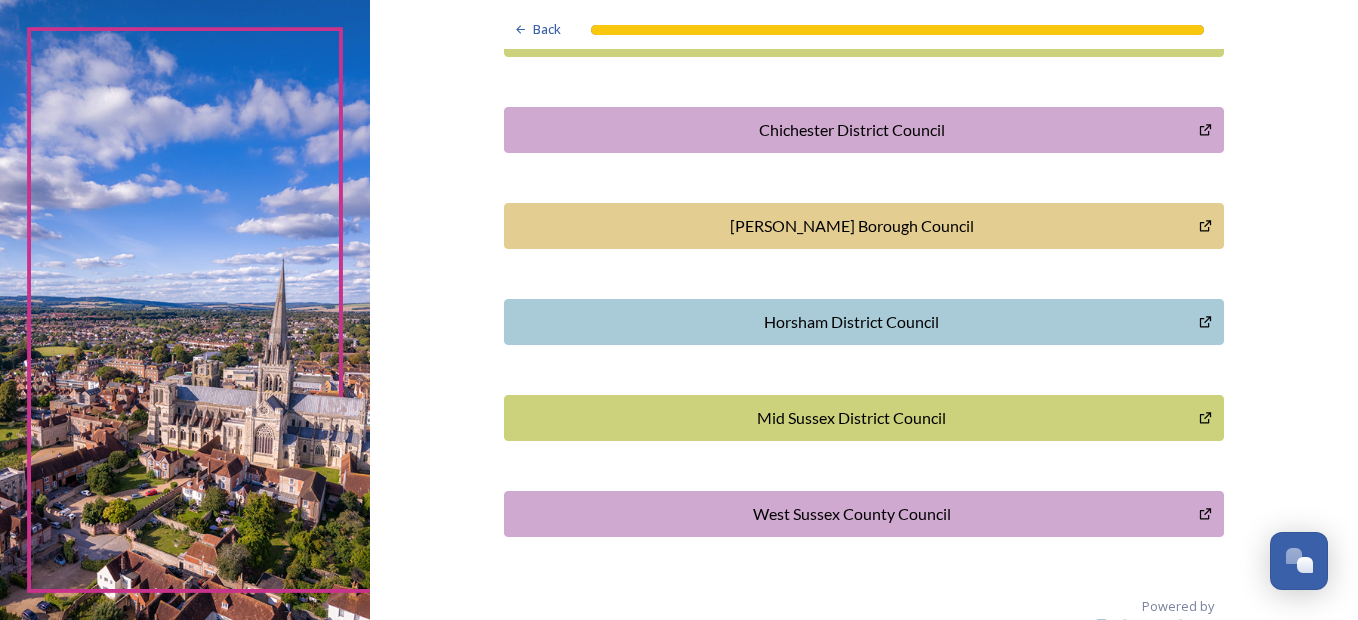 scroll, scrollTop: 668, scrollLeft: 0, axis: vertical 